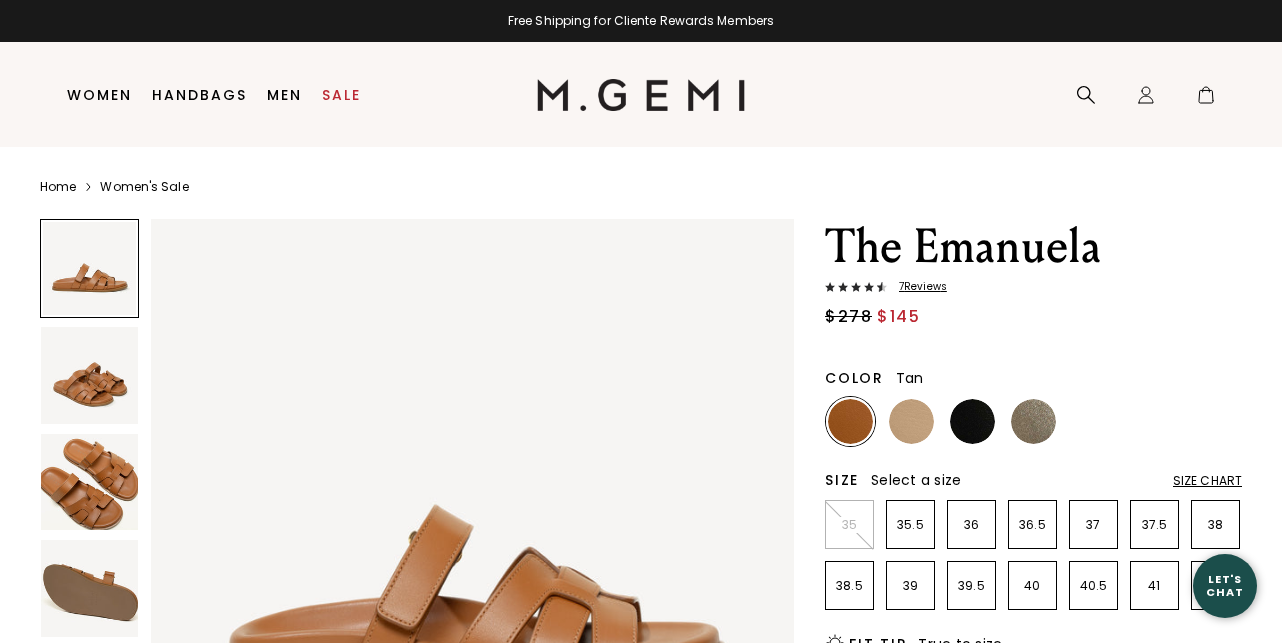 scroll, scrollTop: 0, scrollLeft: 0, axis: both 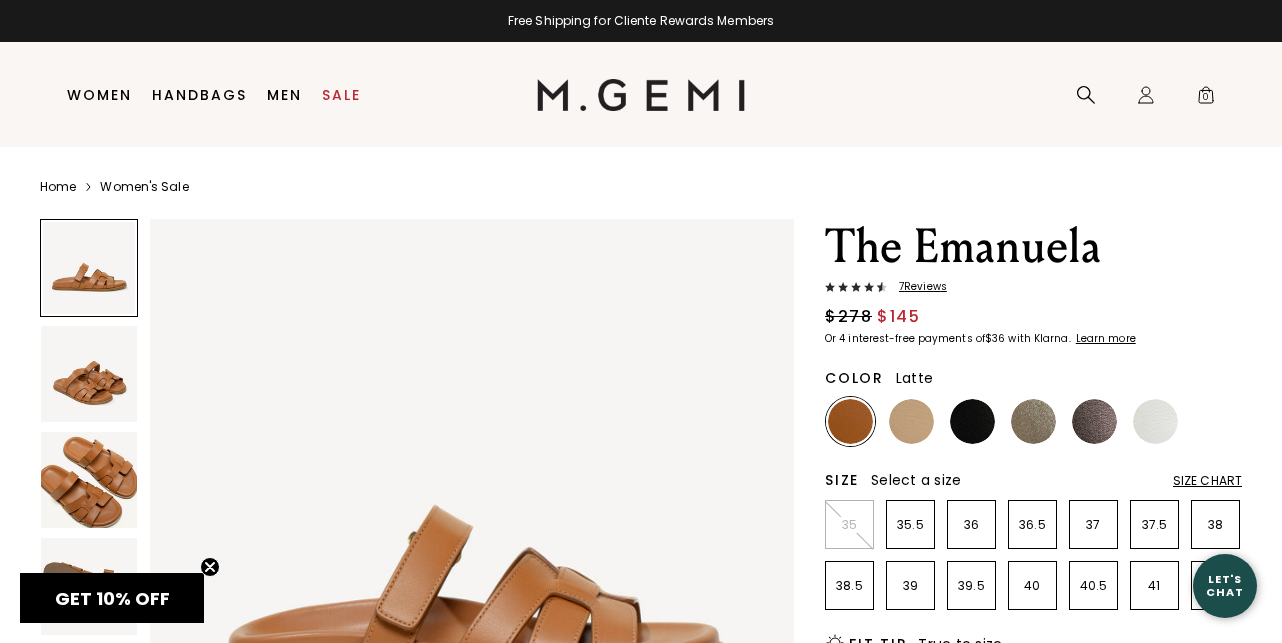 click at bounding box center (911, 421) 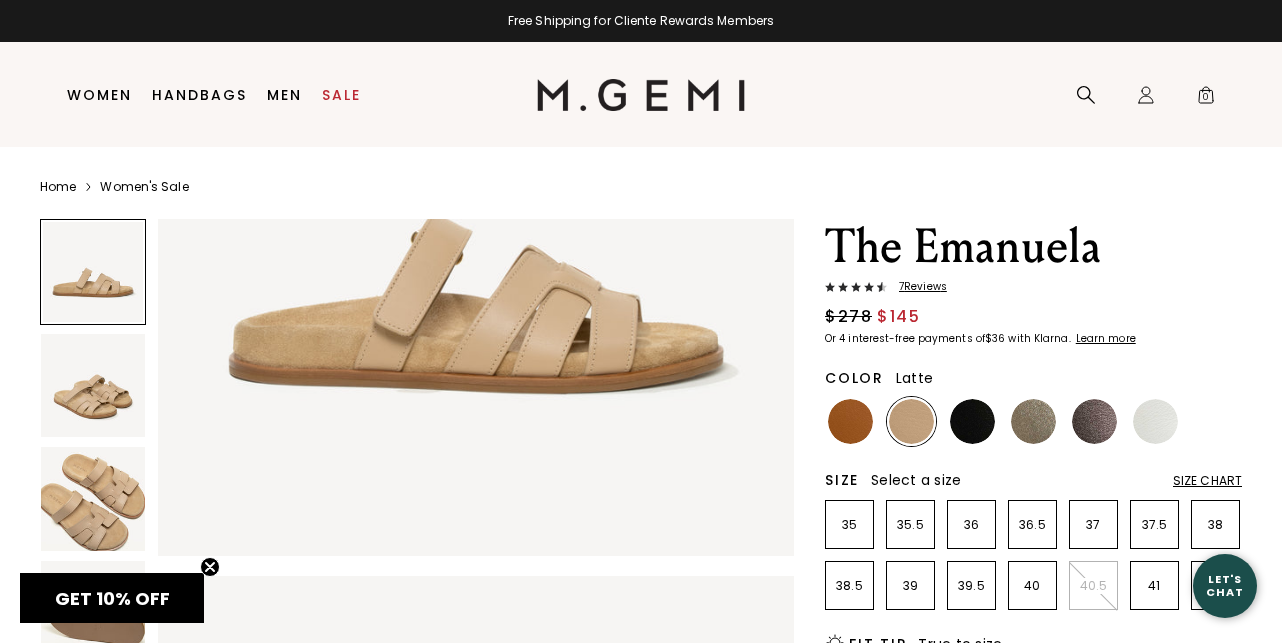 scroll, scrollTop: 300, scrollLeft: 0, axis: vertical 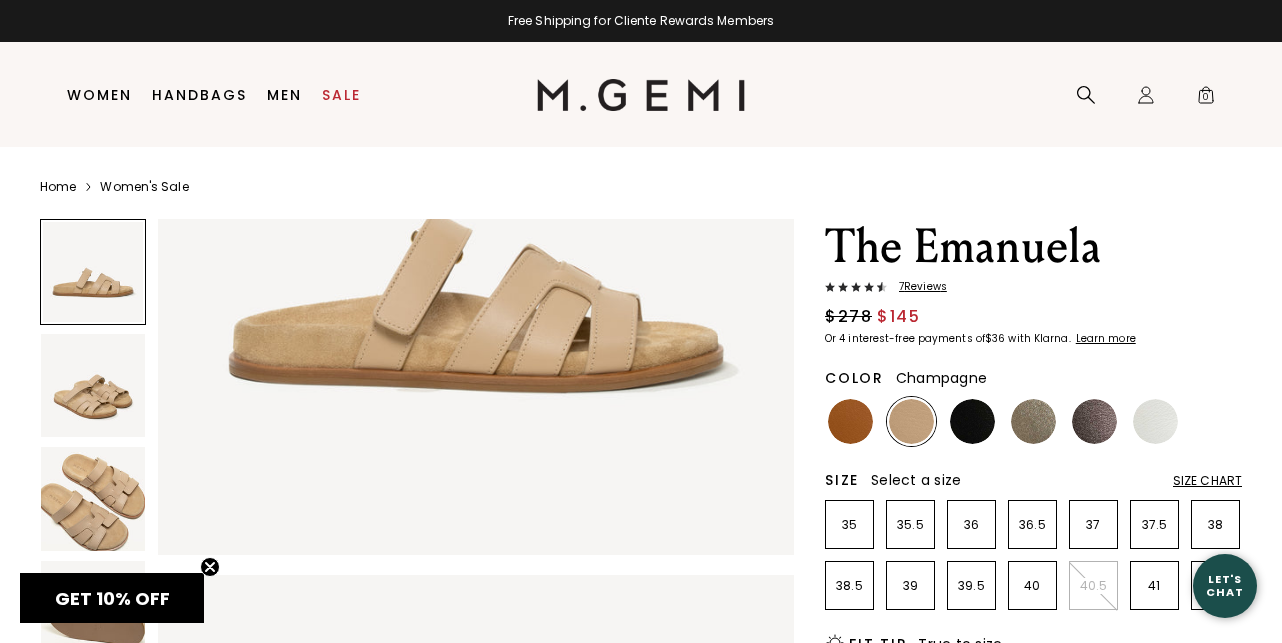 click at bounding box center [1033, 421] 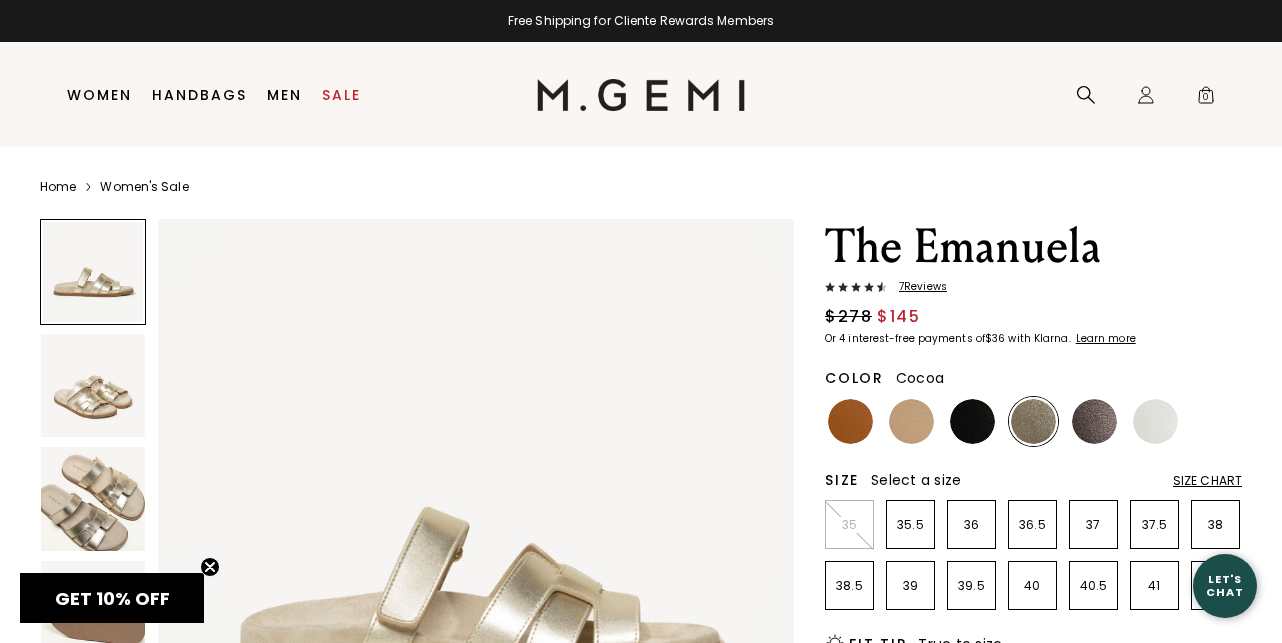 click at bounding box center (1094, 421) 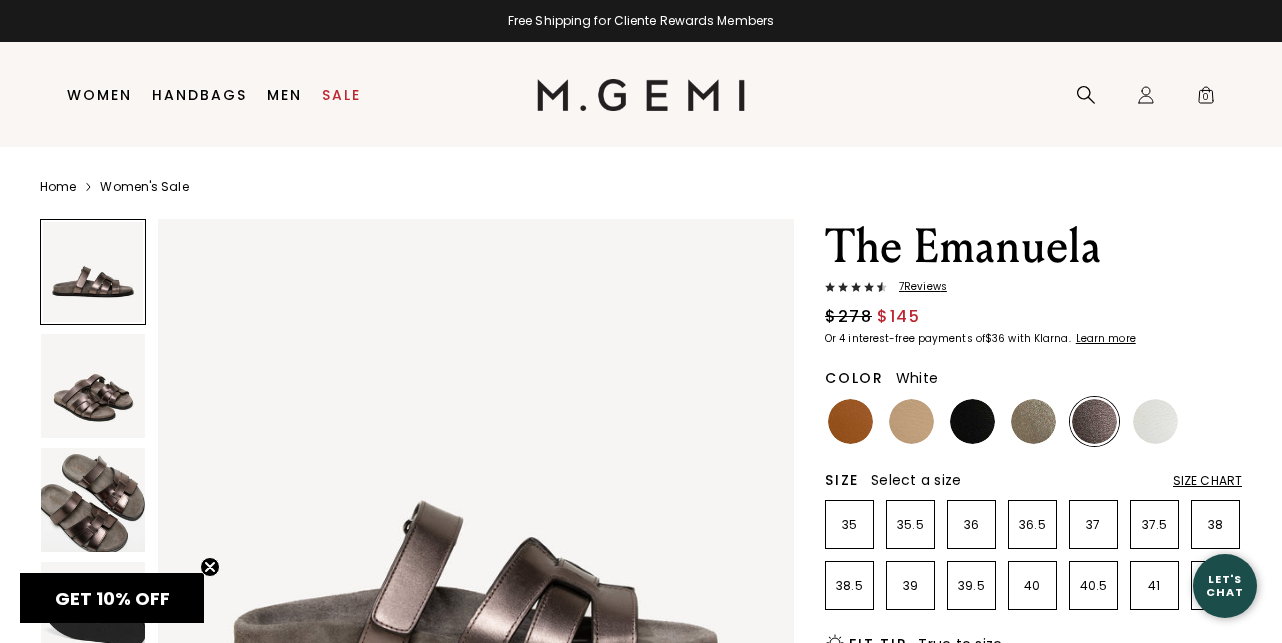 scroll, scrollTop: 0, scrollLeft: 0, axis: both 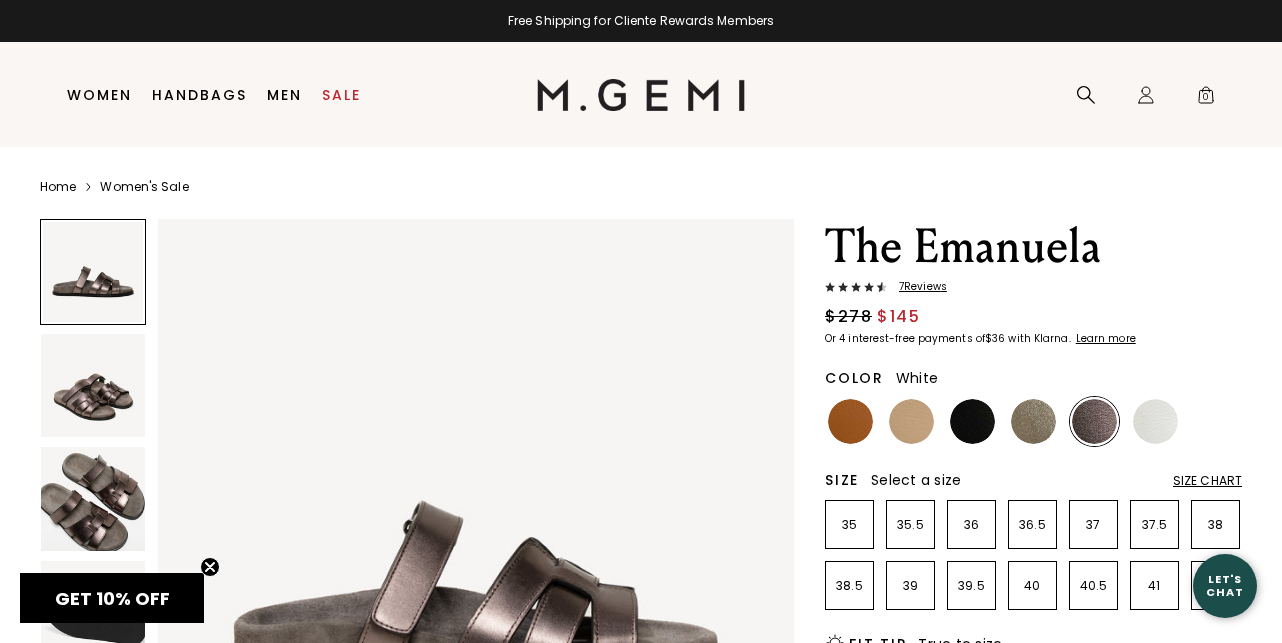 drag, startPoint x: 1164, startPoint y: 419, endPoint x: 1089, endPoint y: 420, distance: 75.00667 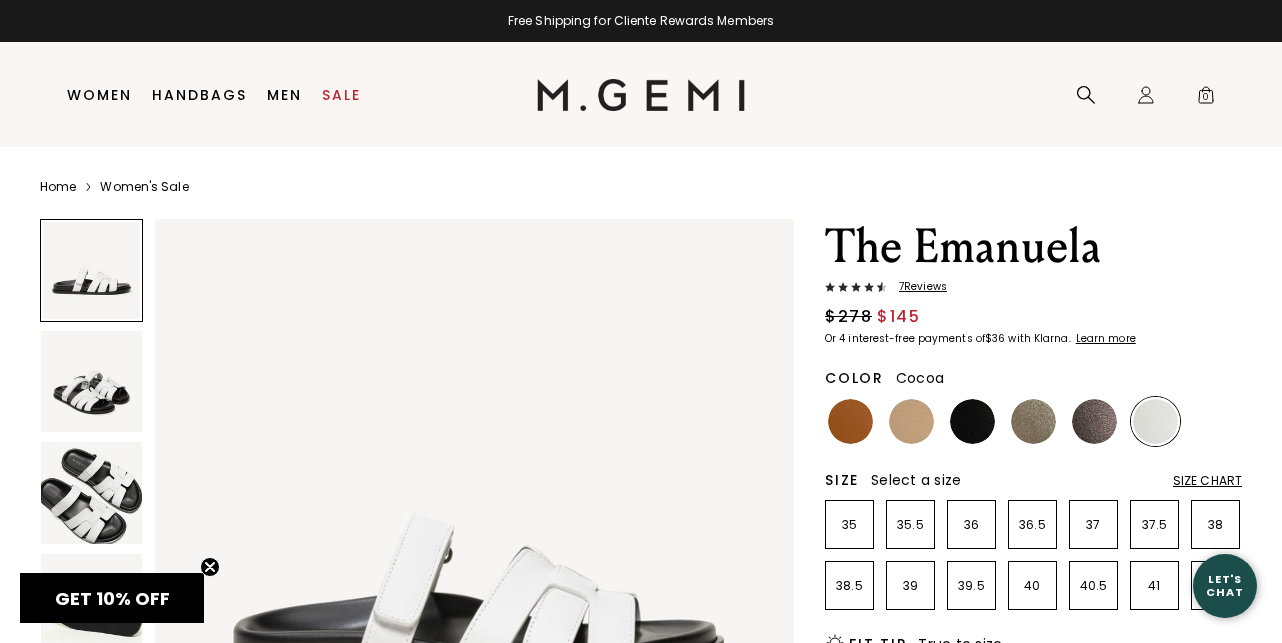 scroll, scrollTop: 0, scrollLeft: 0, axis: both 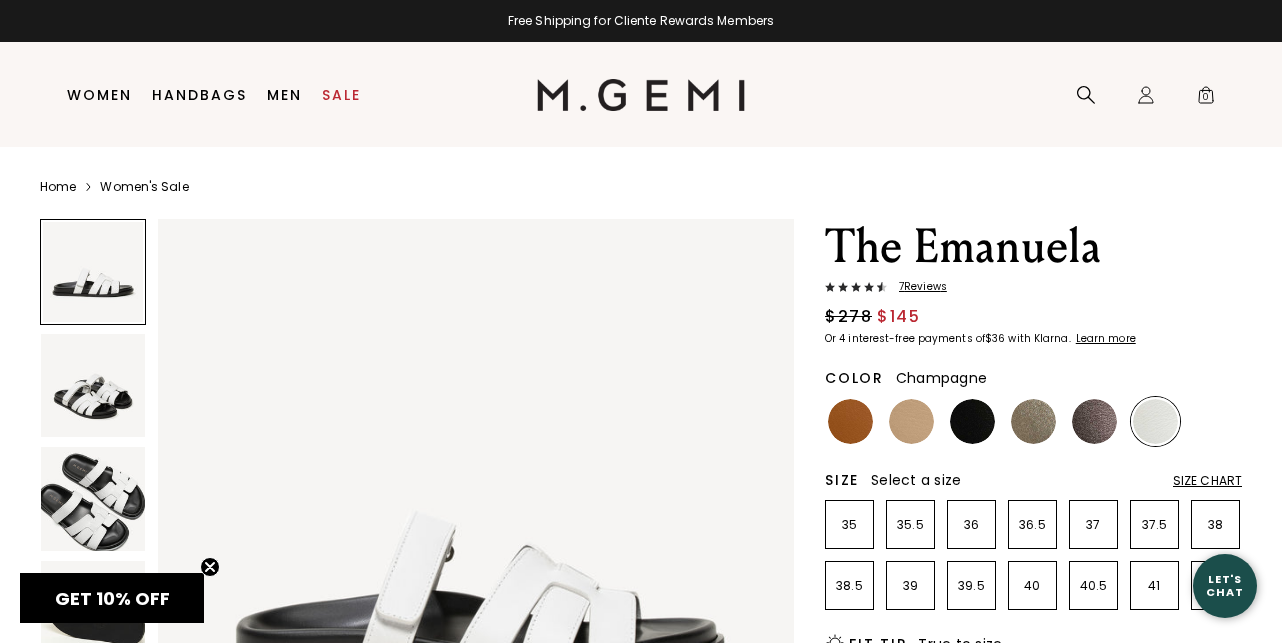 click at bounding box center [1033, 421] 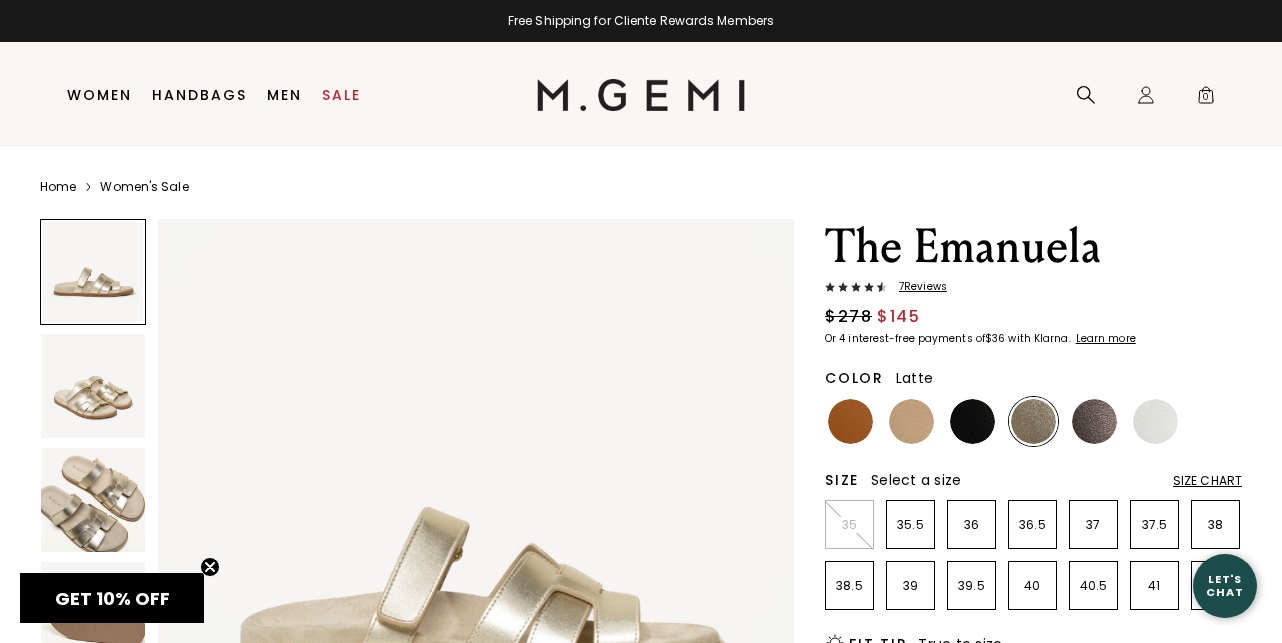 scroll, scrollTop: 0, scrollLeft: 0, axis: both 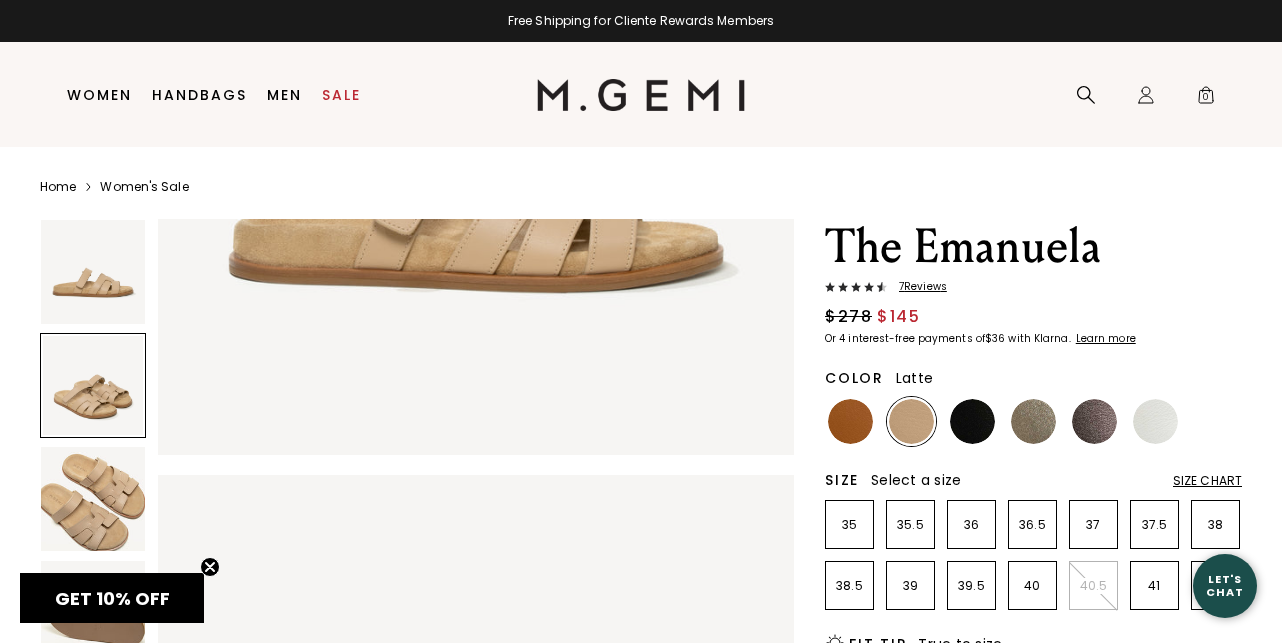 click at bounding box center (93, 499) 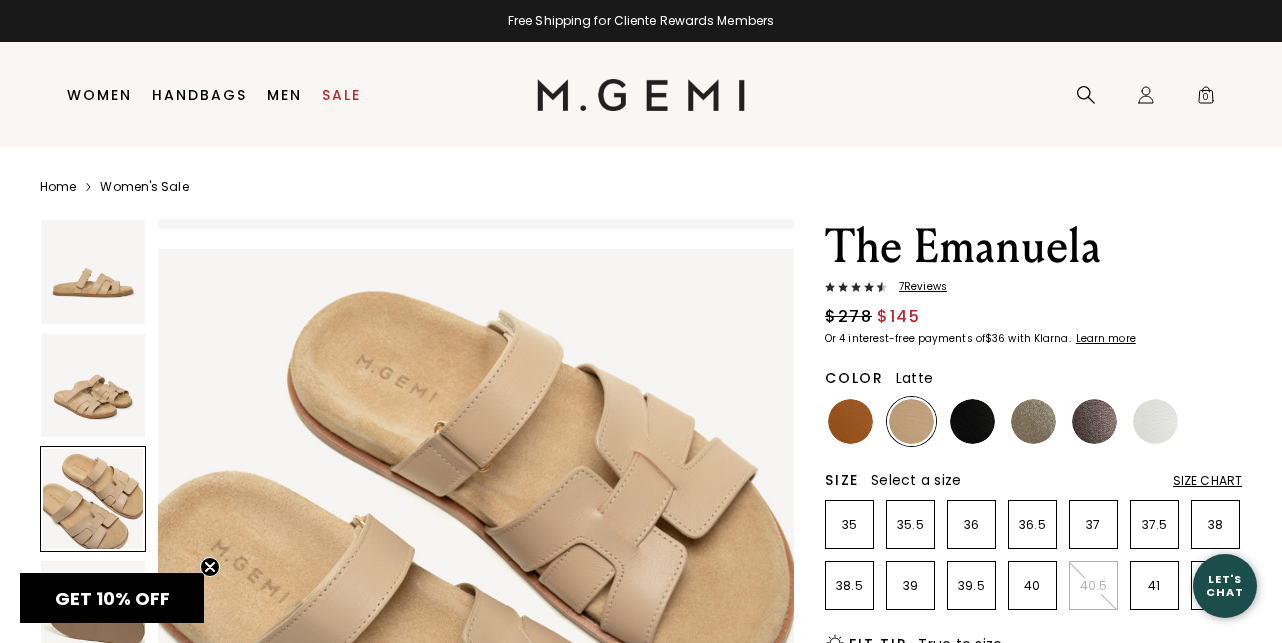 click at bounding box center [93, 386] 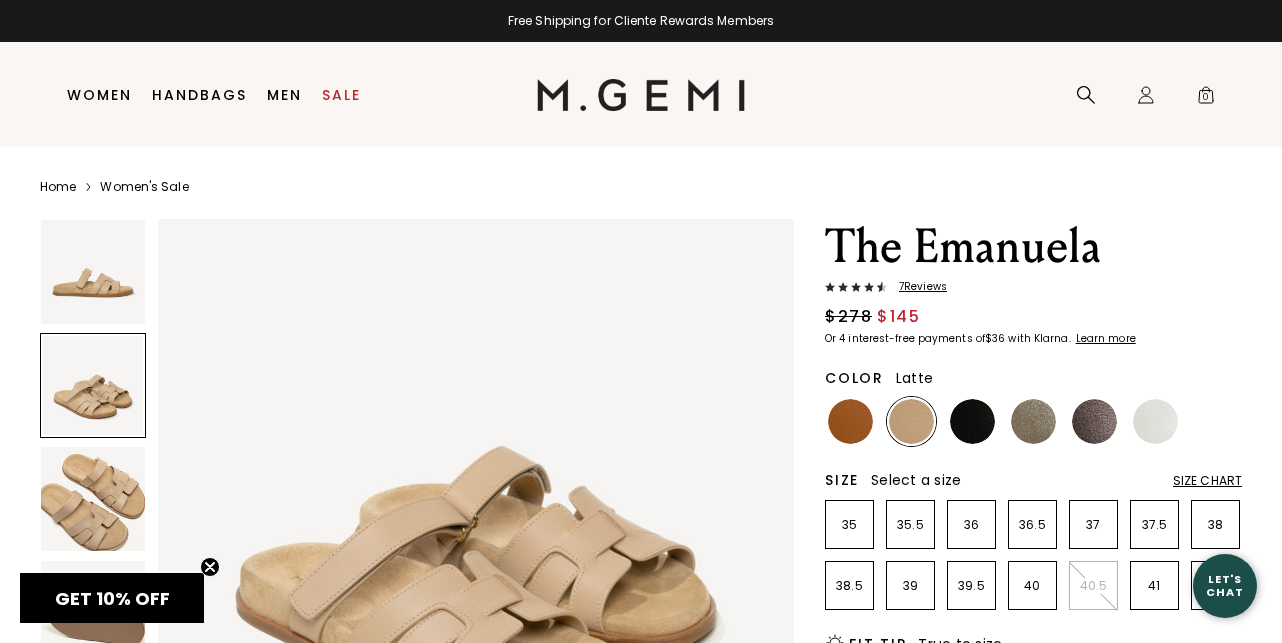 click at bounding box center [93, 499] 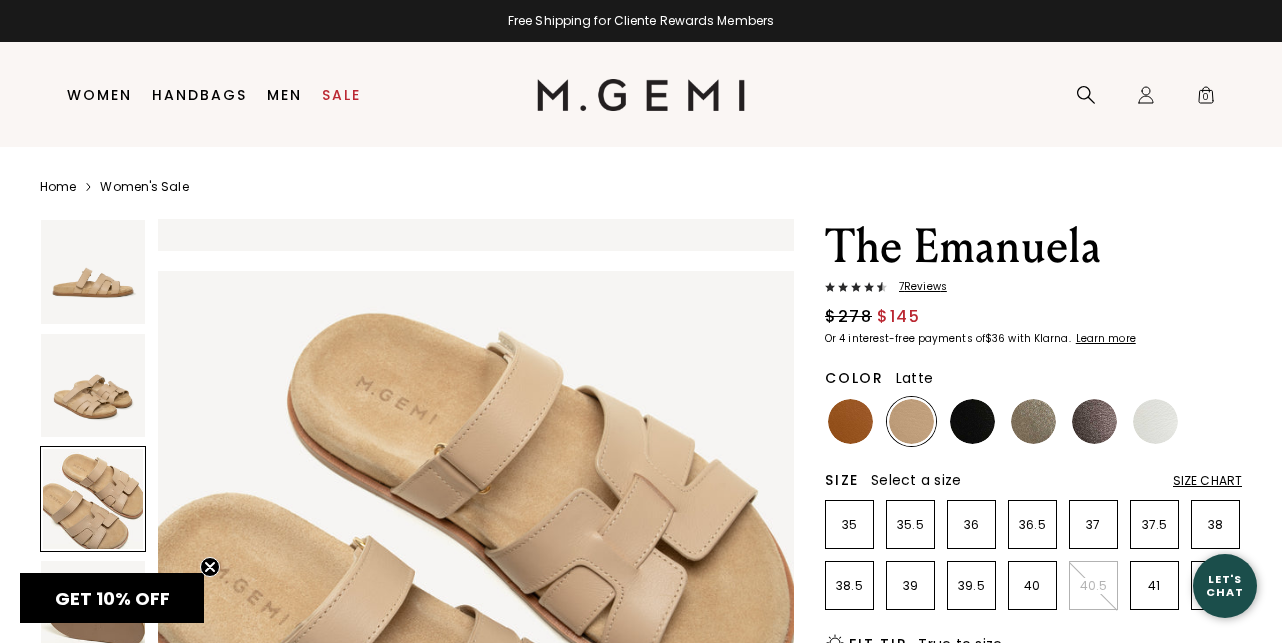 scroll, scrollTop: 1283, scrollLeft: 0, axis: vertical 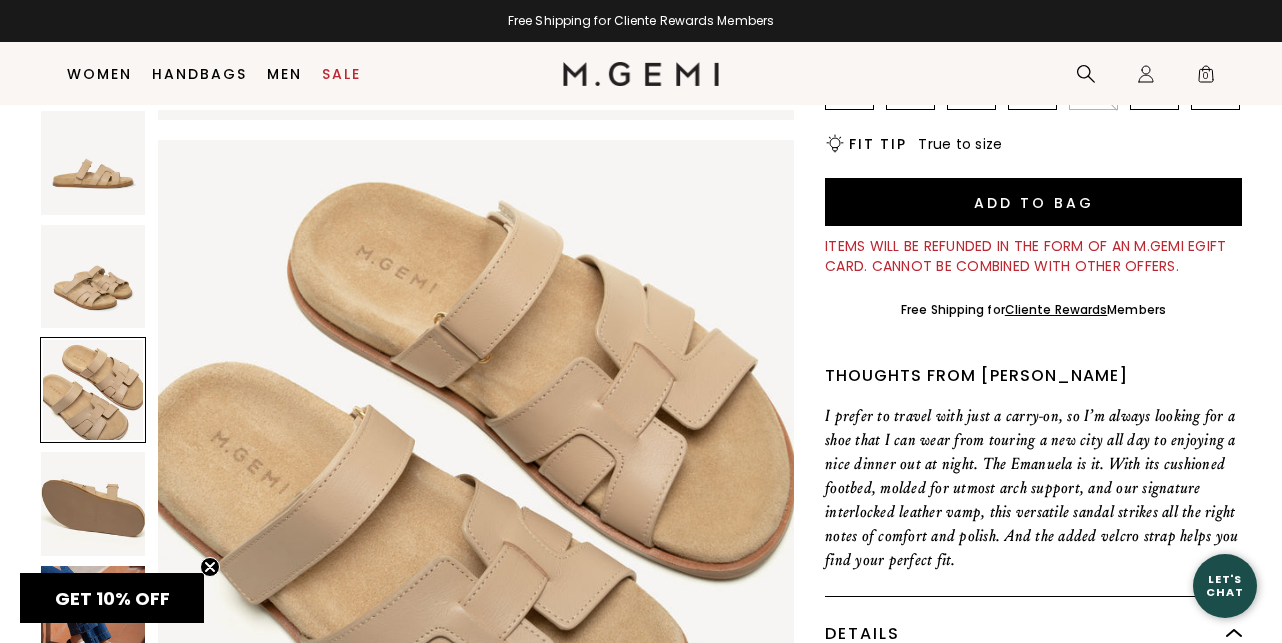 click at bounding box center (93, 504) 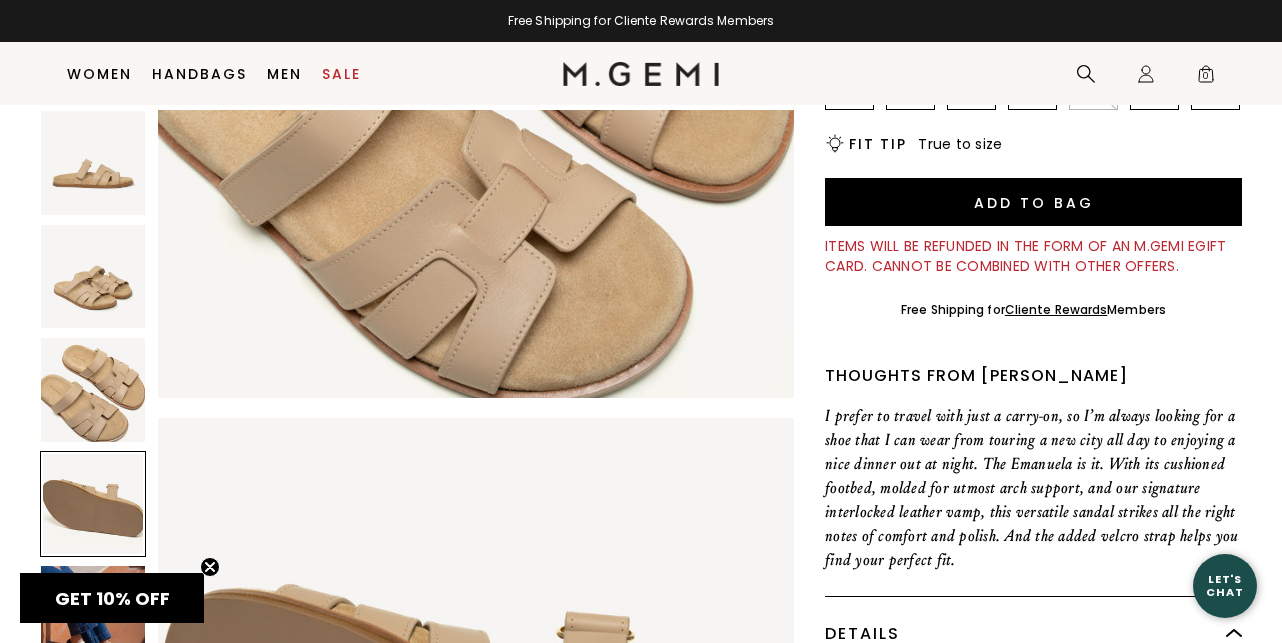 scroll, scrollTop: 1886, scrollLeft: 0, axis: vertical 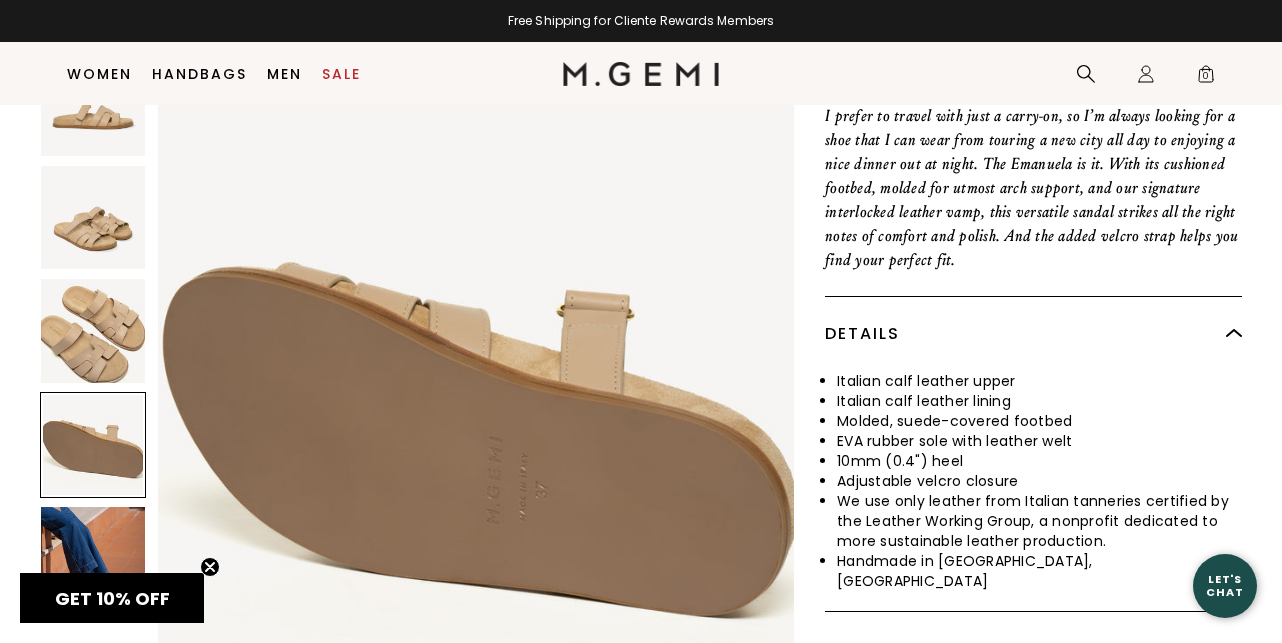 click 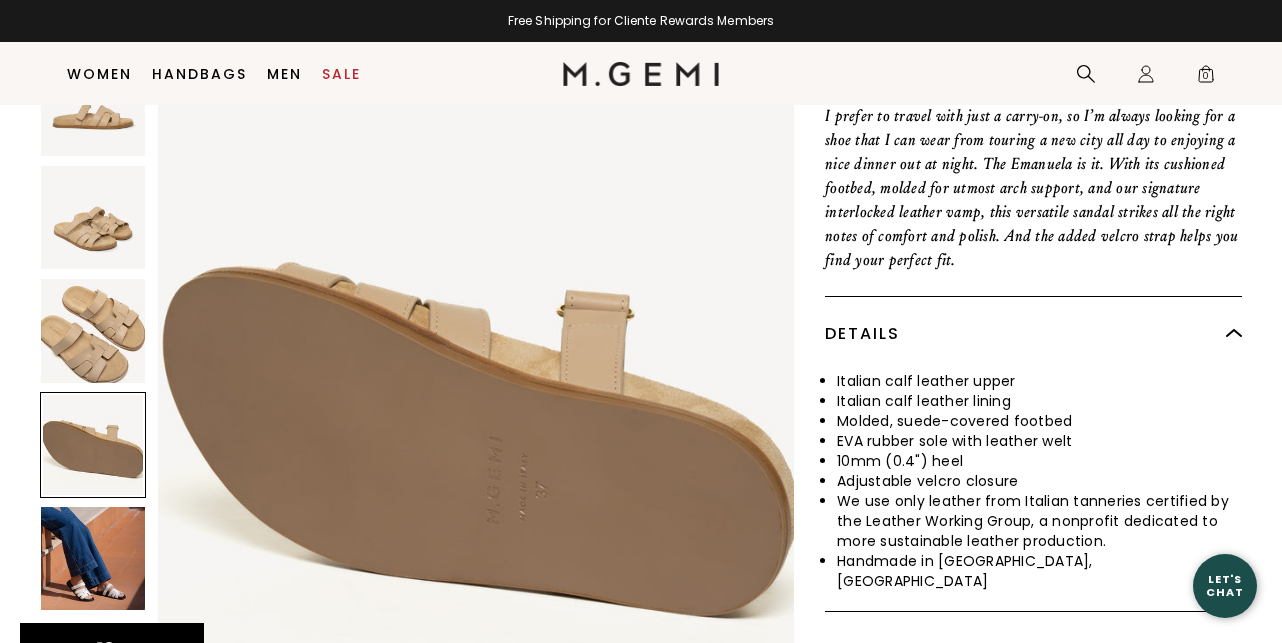 click on "Accessibility Screen-Reader Guide, Feedback, and Issue Reporting | New window
in available credit
Go Back
Skip to content
Free Shipping for Cliente Rewards Members
Icons/20x20/hamburger@2x
Women" at bounding box center [641, -437] 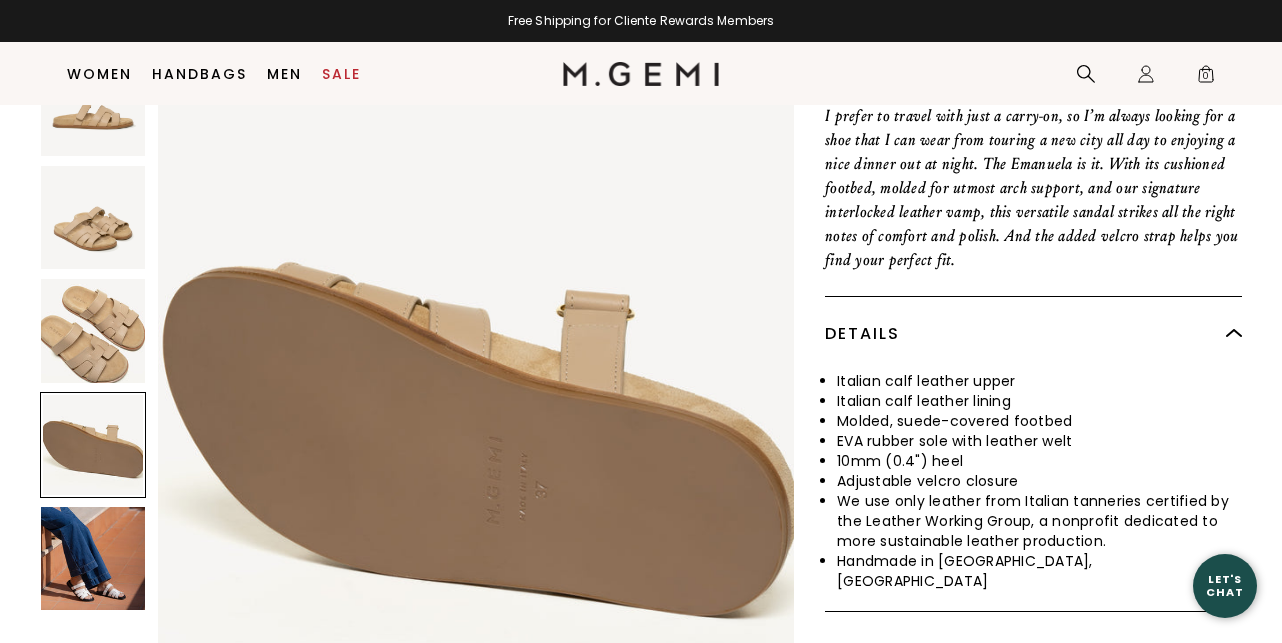 click at bounding box center (93, 445) 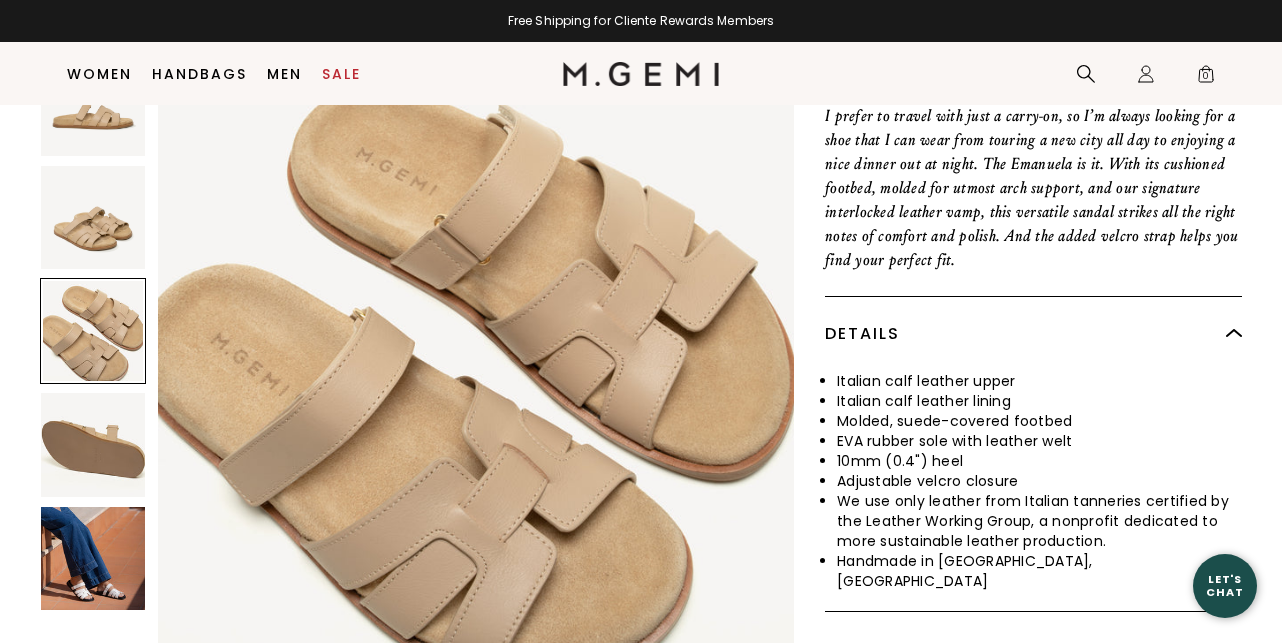 scroll, scrollTop: 1283, scrollLeft: 0, axis: vertical 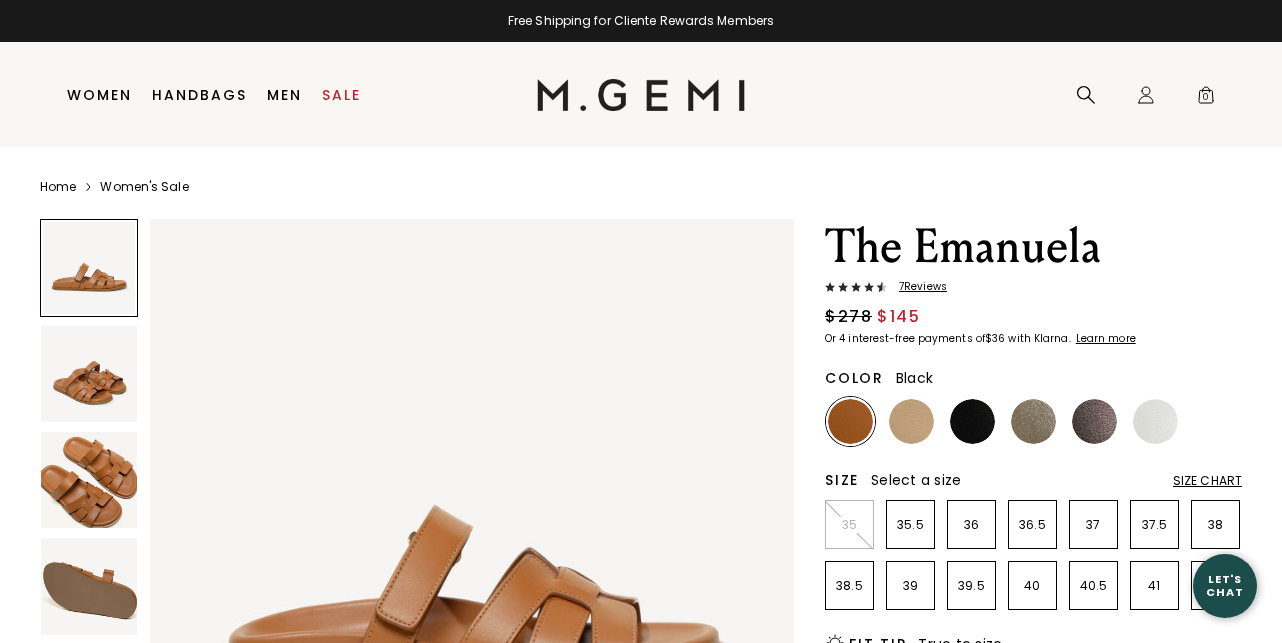 click at bounding box center (972, 421) 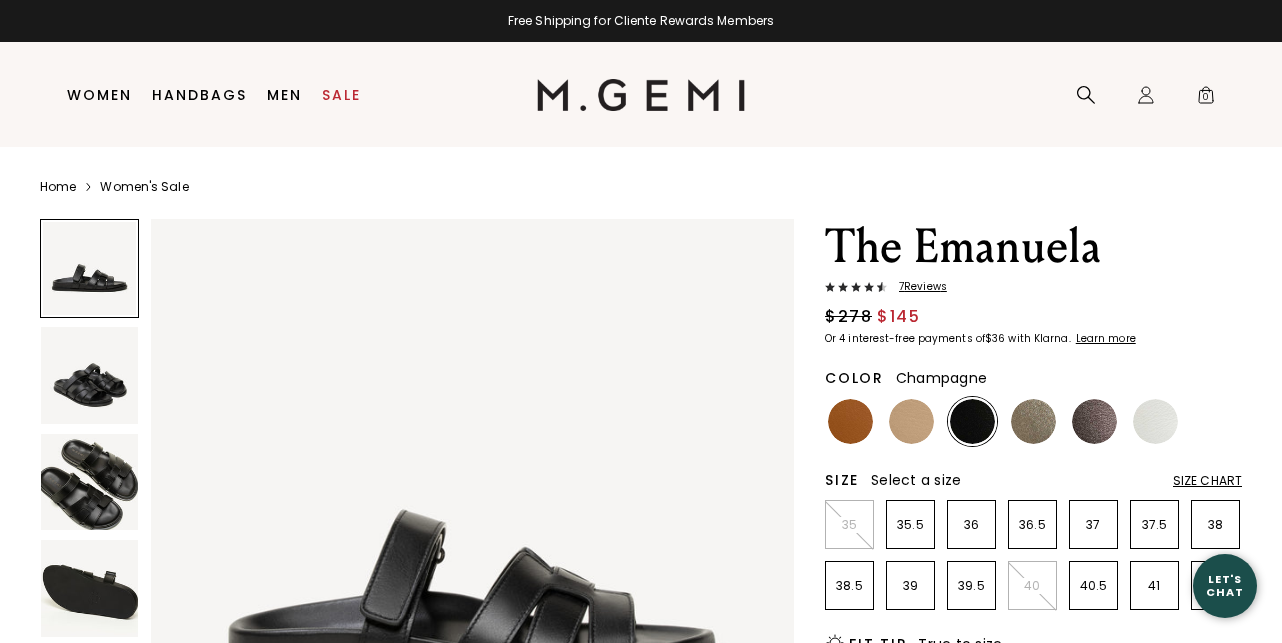 scroll, scrollTop: 0, scrollLeft: 0, axis: both 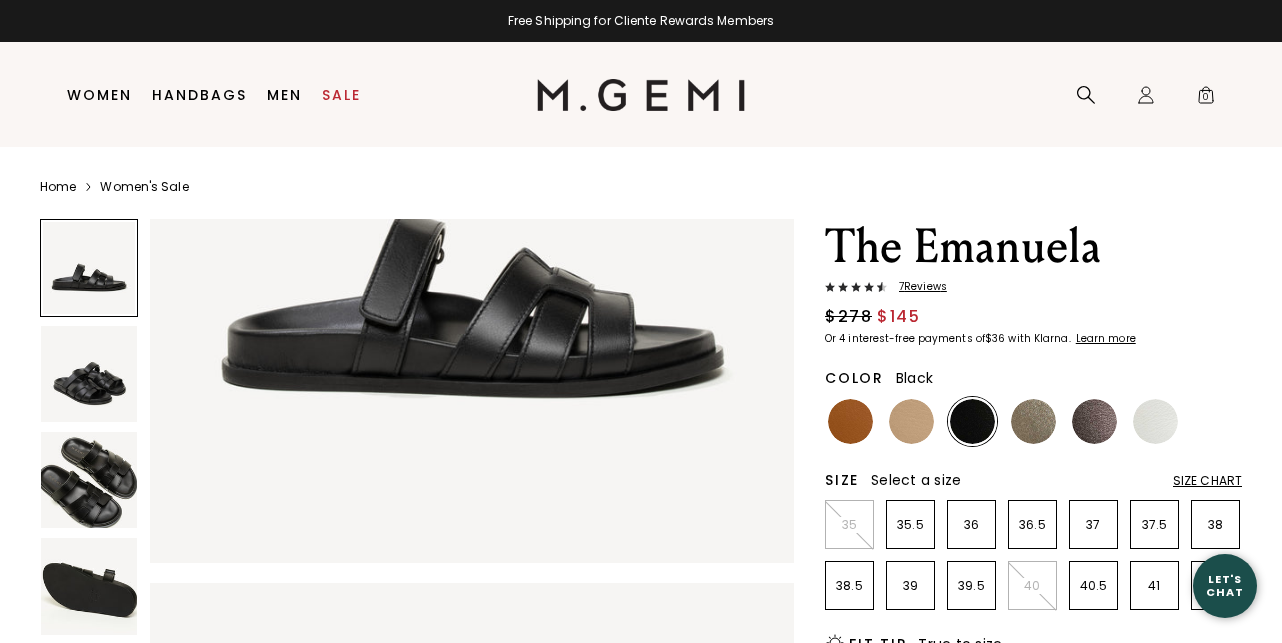 click at bounding box center (89, 480) 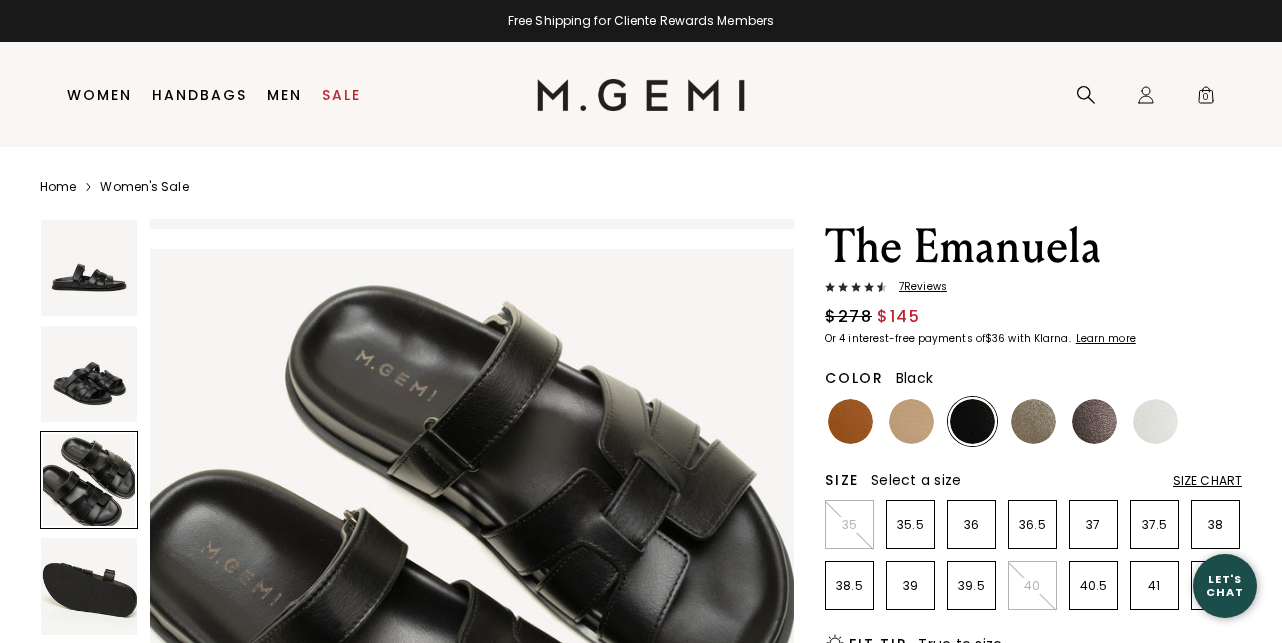 click at bounding box center [89, 374] 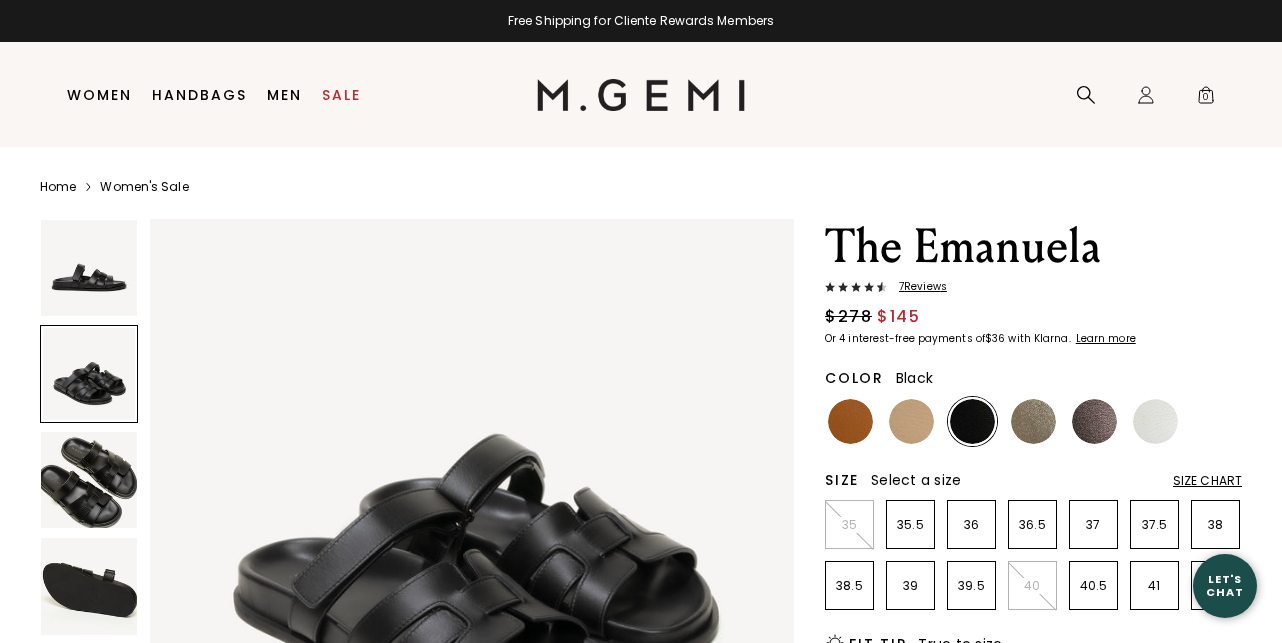 scroll, scrollTop: 649, scrollLeft: 0, axis: vertical 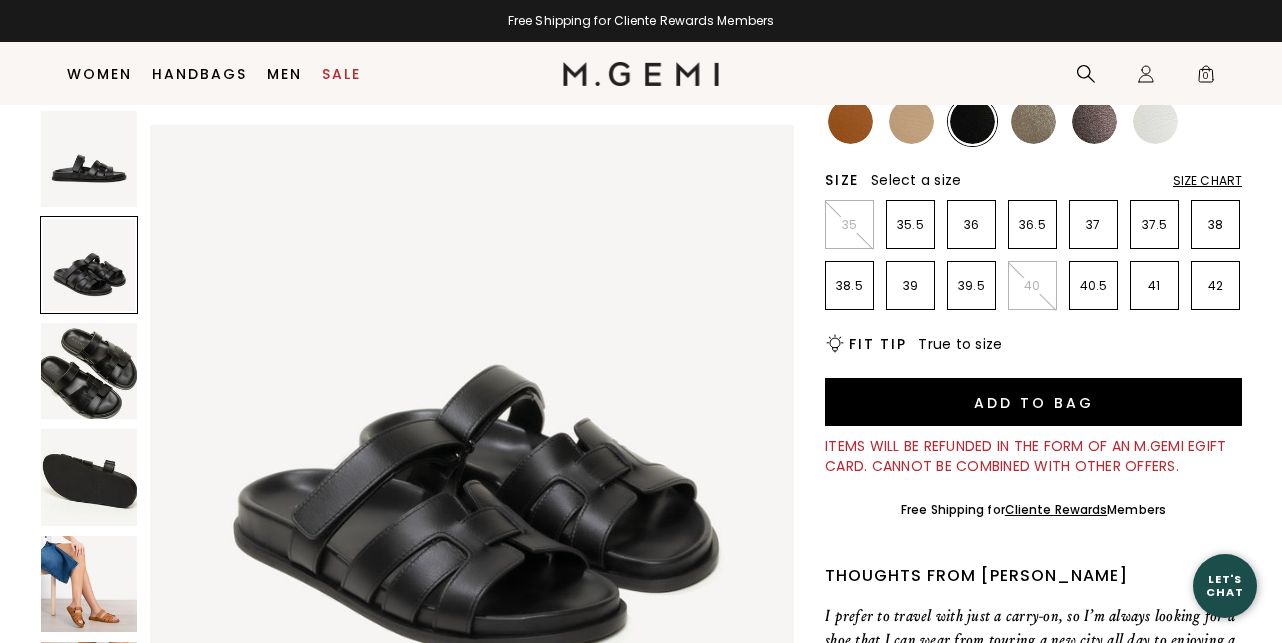 click at bounding box center [89, 584] 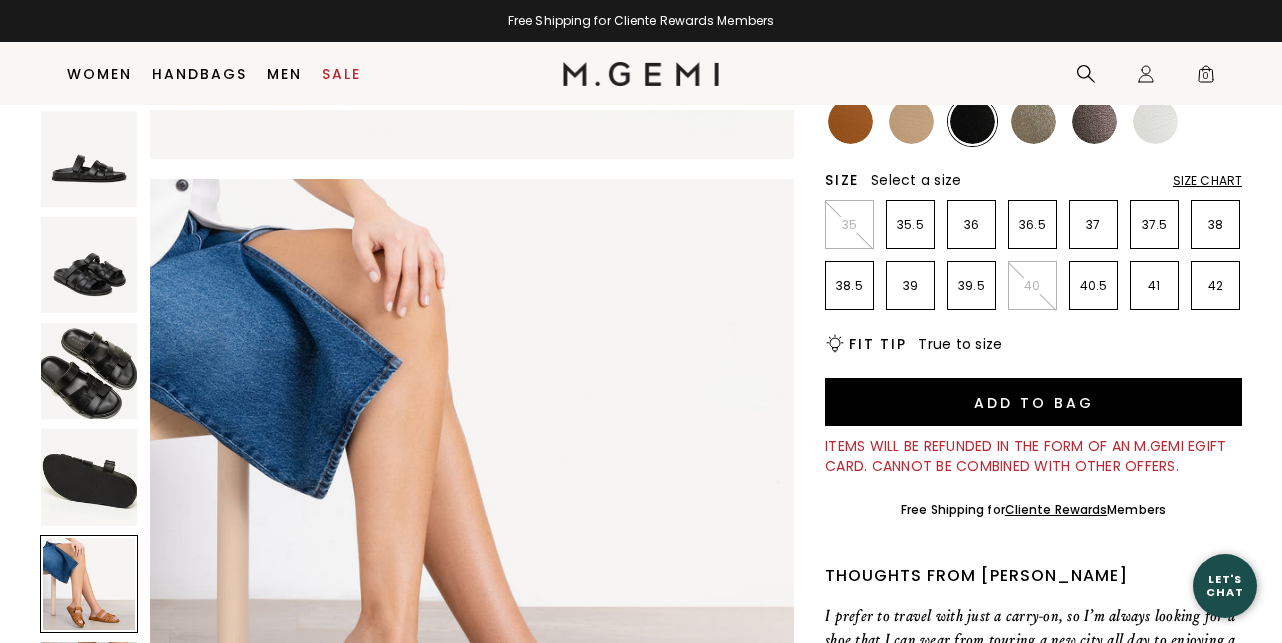 scroll, scrollTop: 2595, scrollLeft: 0, axis: vertical 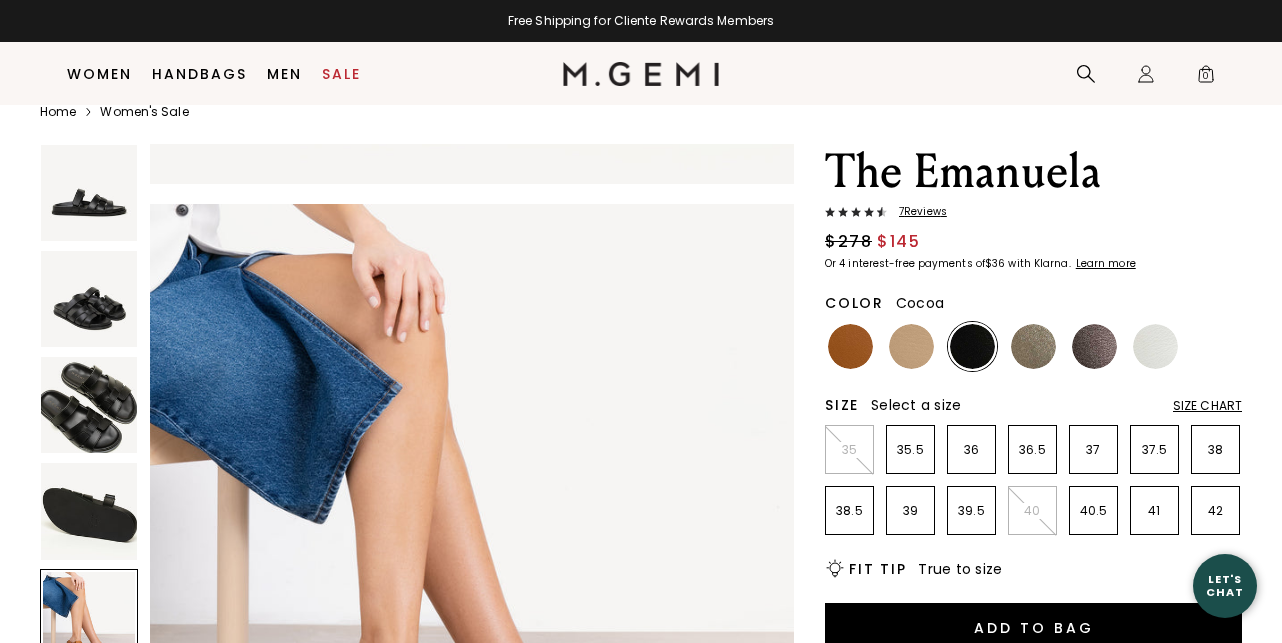 click at bounding box center [1094, 346] 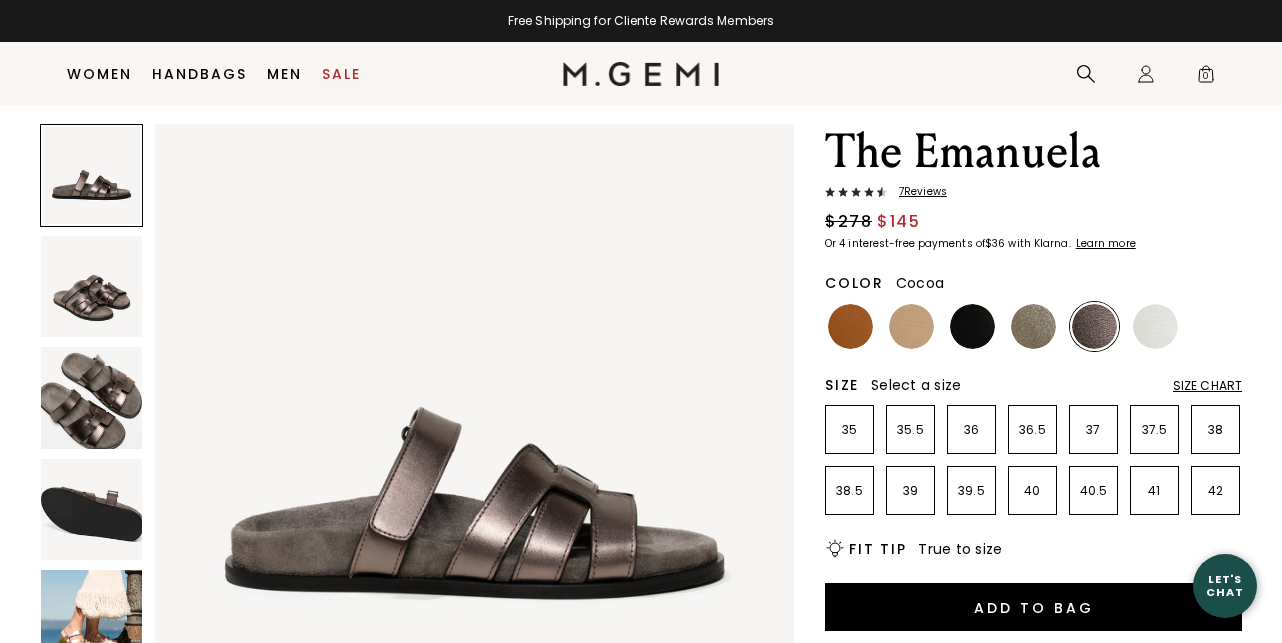 scroll, scrollTop: 0, scrollLeft: 0, axis: both 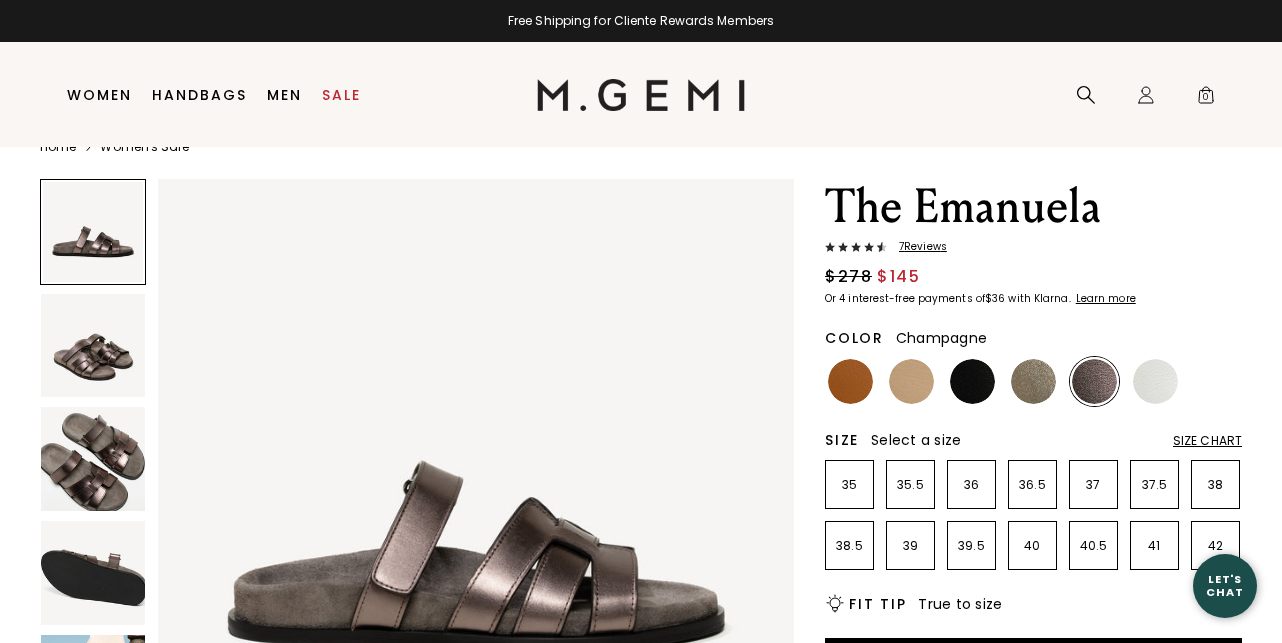 click at bounding box center [1033, 381] 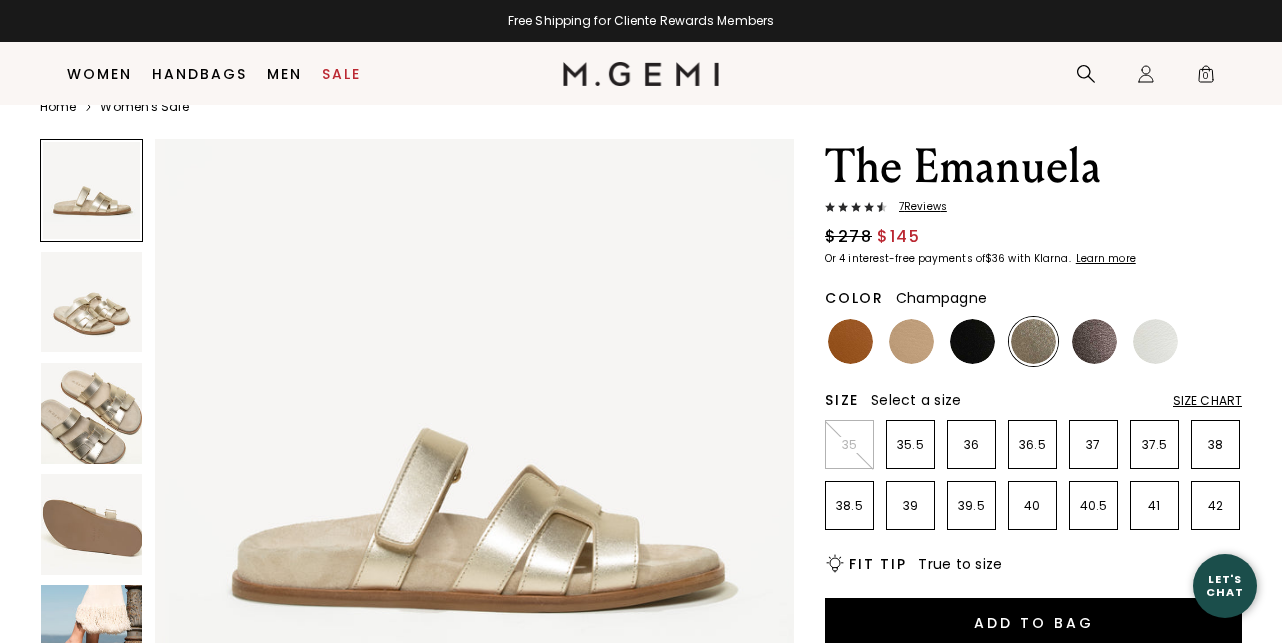 scroll, scrollTop: 45, scrollLeft: 0, axis: vertical 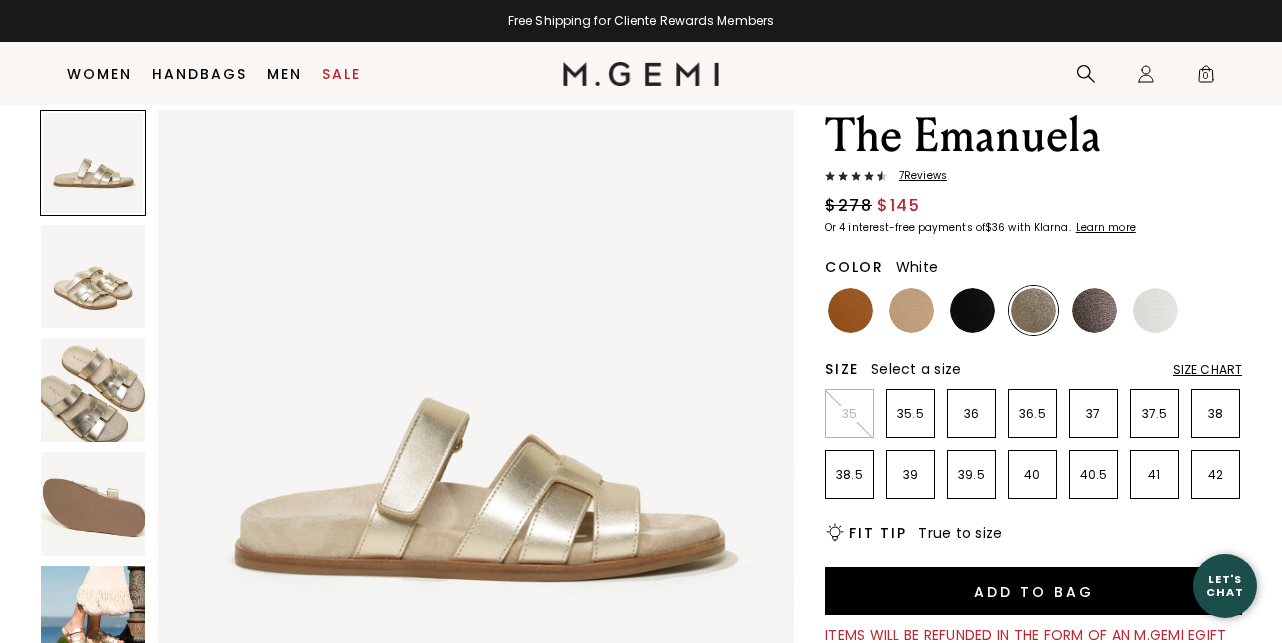 click at bounding box center [1155, 310] 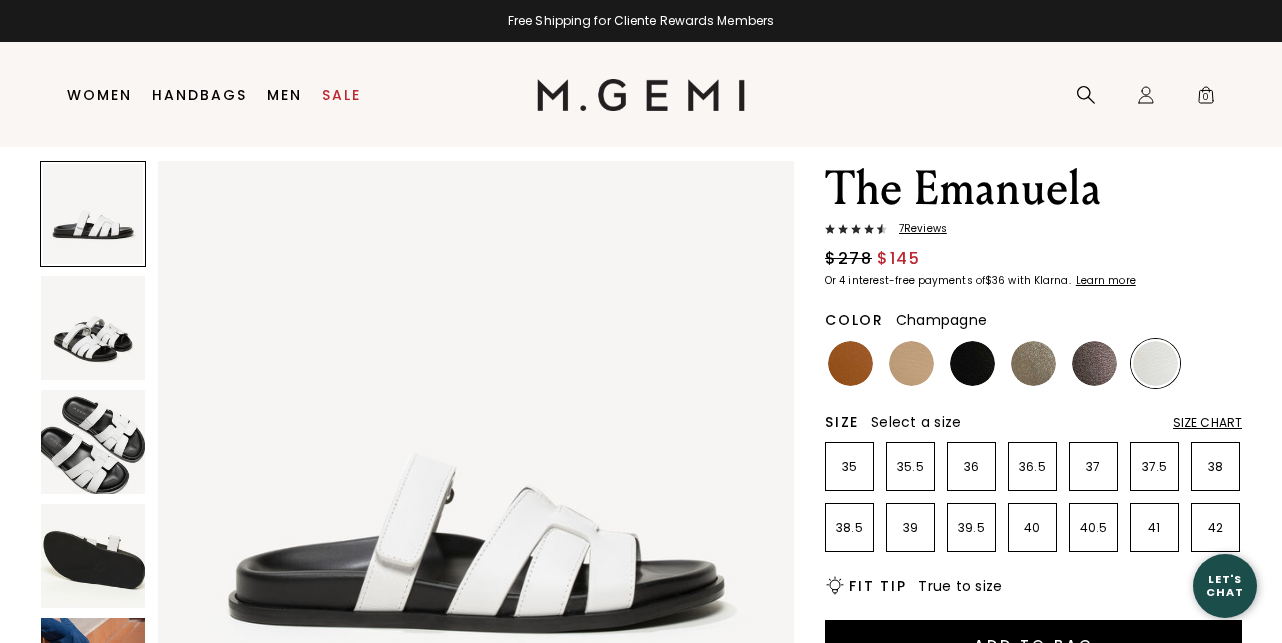 scroll, scrollTop: 0, scrollLeft: 0, axis: both 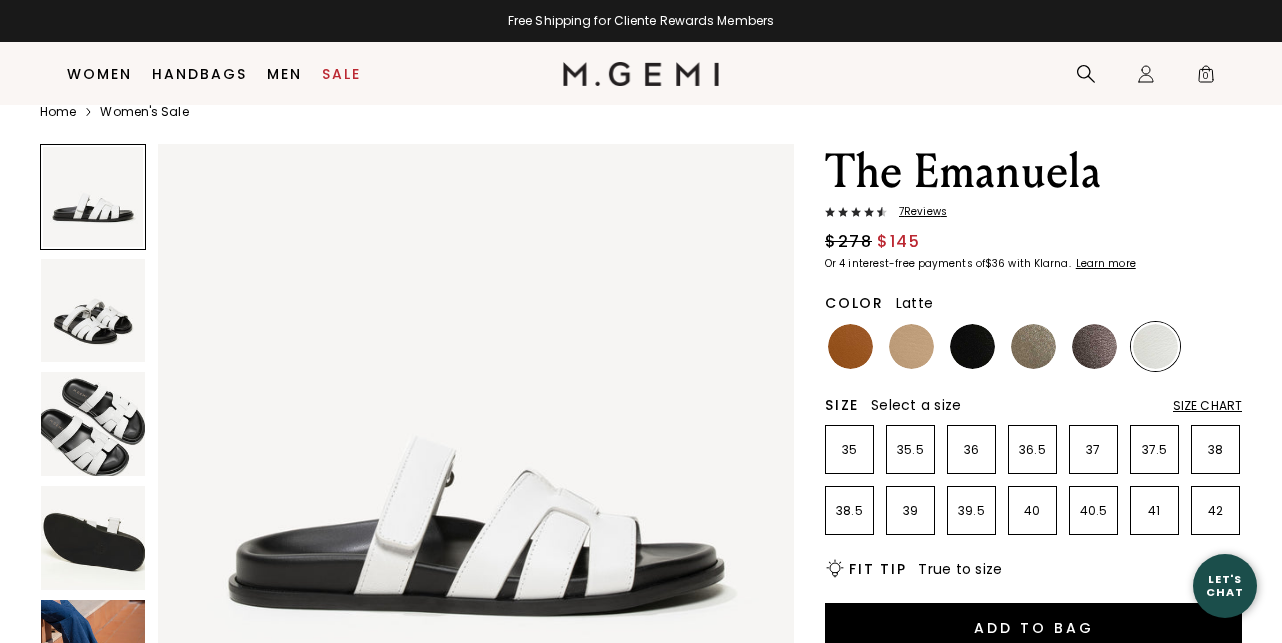 click at bounding box center (911, 346) 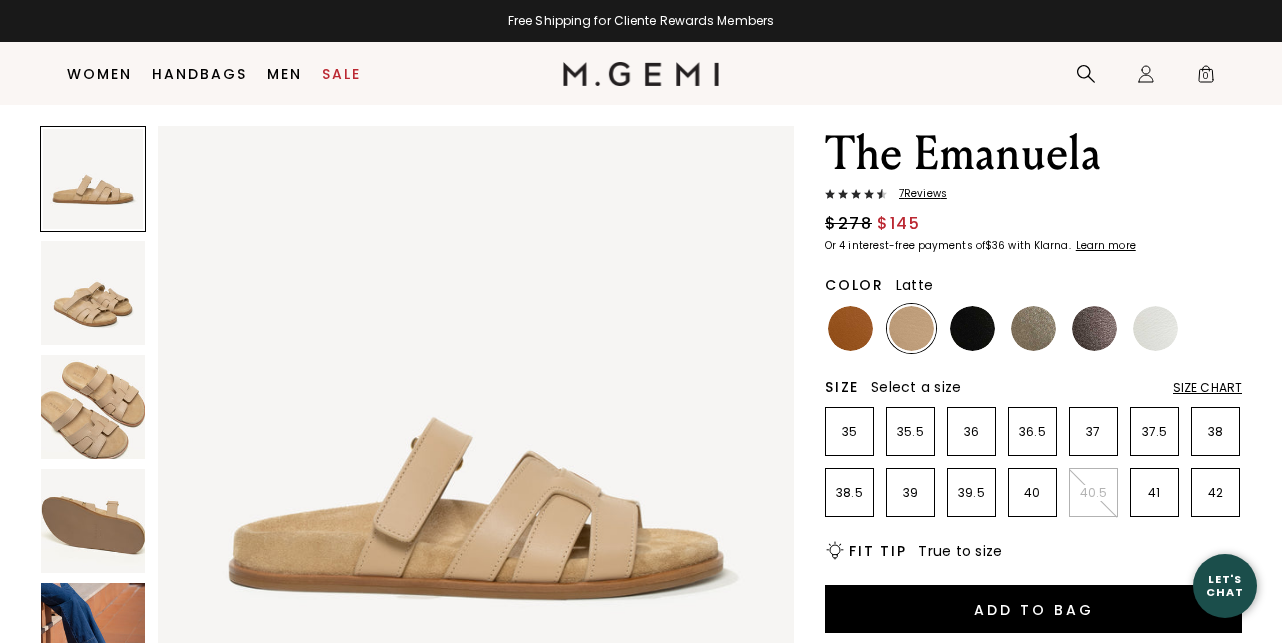 scroll, scrollTop: 0, scrollLeft: 0, axis: both 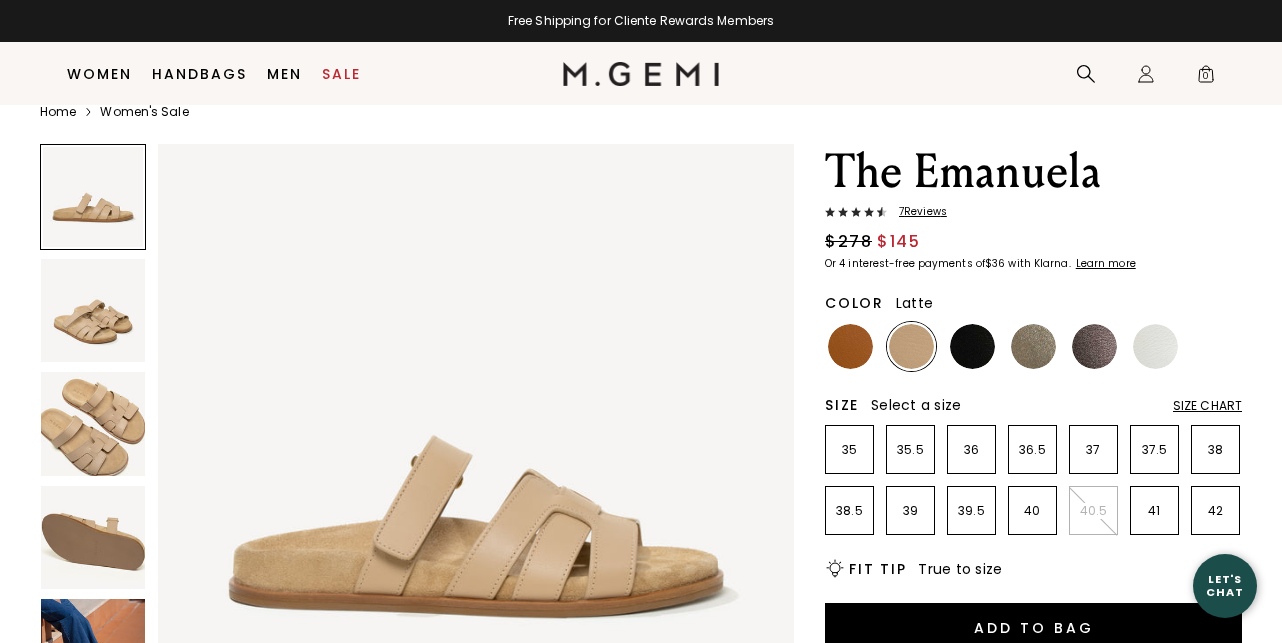 click on "The Emanuela 7  Review s $278 $145
Or 4 interest-free payments of  $36   with Klarna Learn more
Color  Latte Size Select a size Size Chart 35 35.5 36 36.5 37 37.5 38 38.5 39 39.5 40 40.5 41 42 Icons/20x20/bulb@2x Fit Tip True to size Add to Bag Items will be refunded in the form of an M.Gemi eGift Card. Cannot be combined with other offers. Free Shipping for  Cliente Rewards  Members Thoughts from Maria I prefer to travel with just a carry-on, so I’m always looking for a shoe that I can wear from touring a new city all day to enjoying a nice dinner out at night. The Emanuela is it. With its cushioned footbed, molded for utmost arch support, and our signature interlocked leather vamp, this versatile sandal strikes all the right notes of comfort and polish. And the added velcro strap helps you find your perfect fit. Details Italian calf leather upper
Italian calf leather lining
Molded, suede-covered footbed
EVA rubber sole with leather welt" at bounding box center (641, 778) 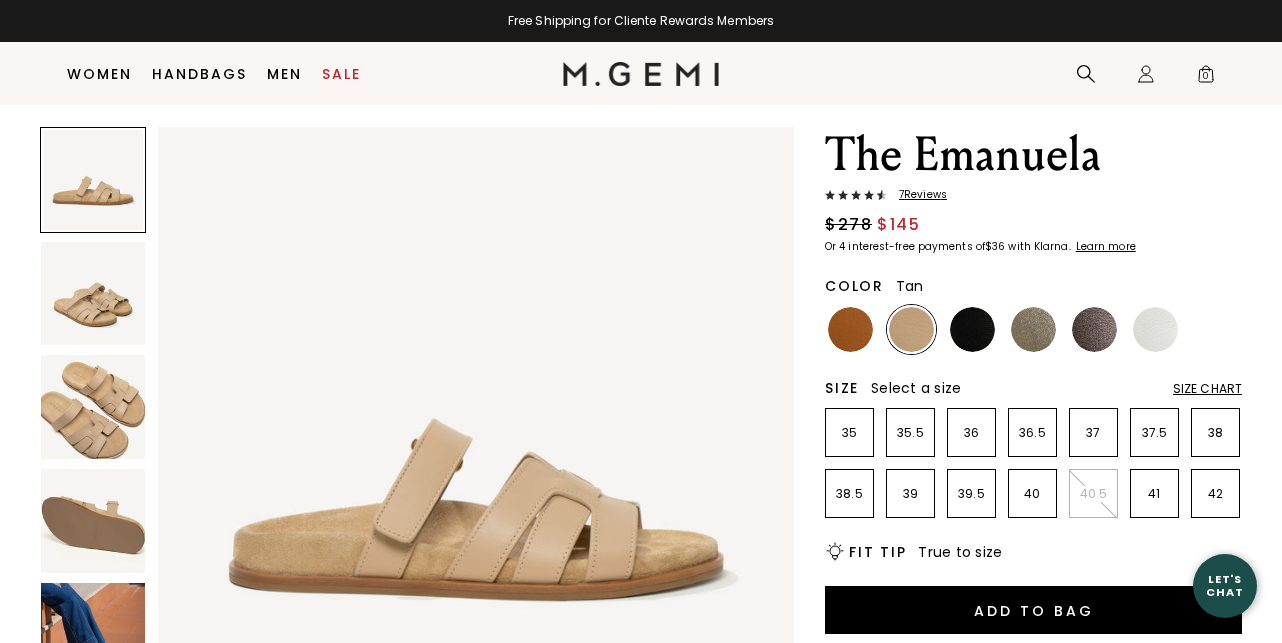 click at bounding box center (850, 329) 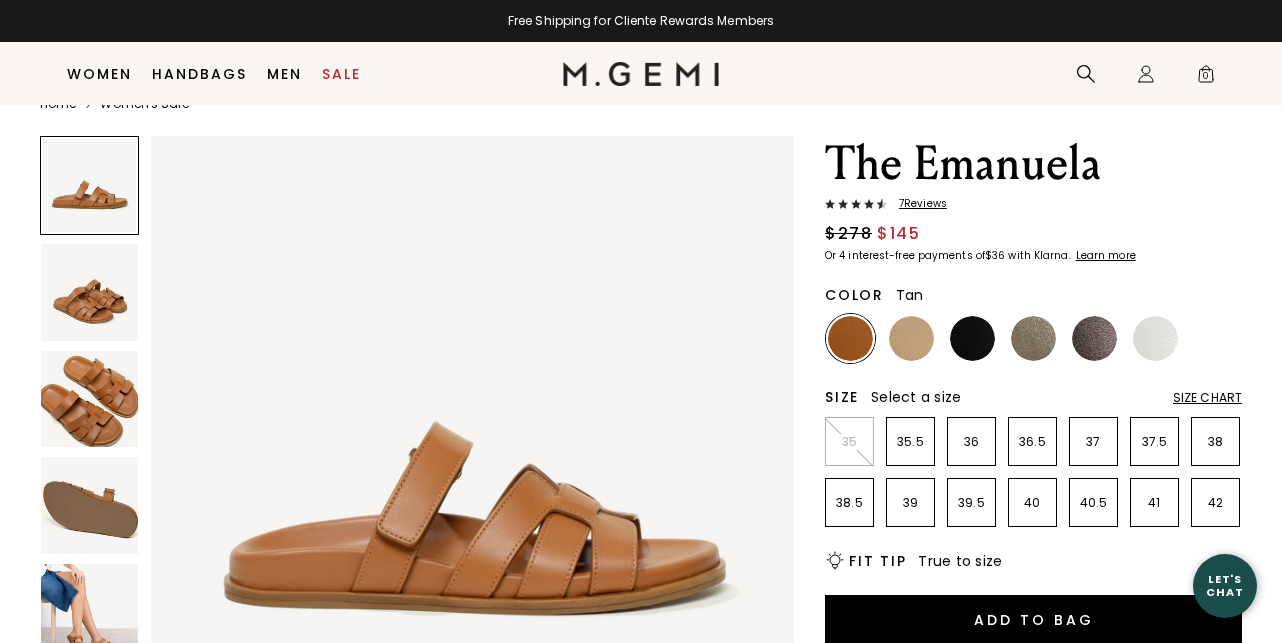 scroll, scrollTop: 0, scrollLeft: 0, axis: both 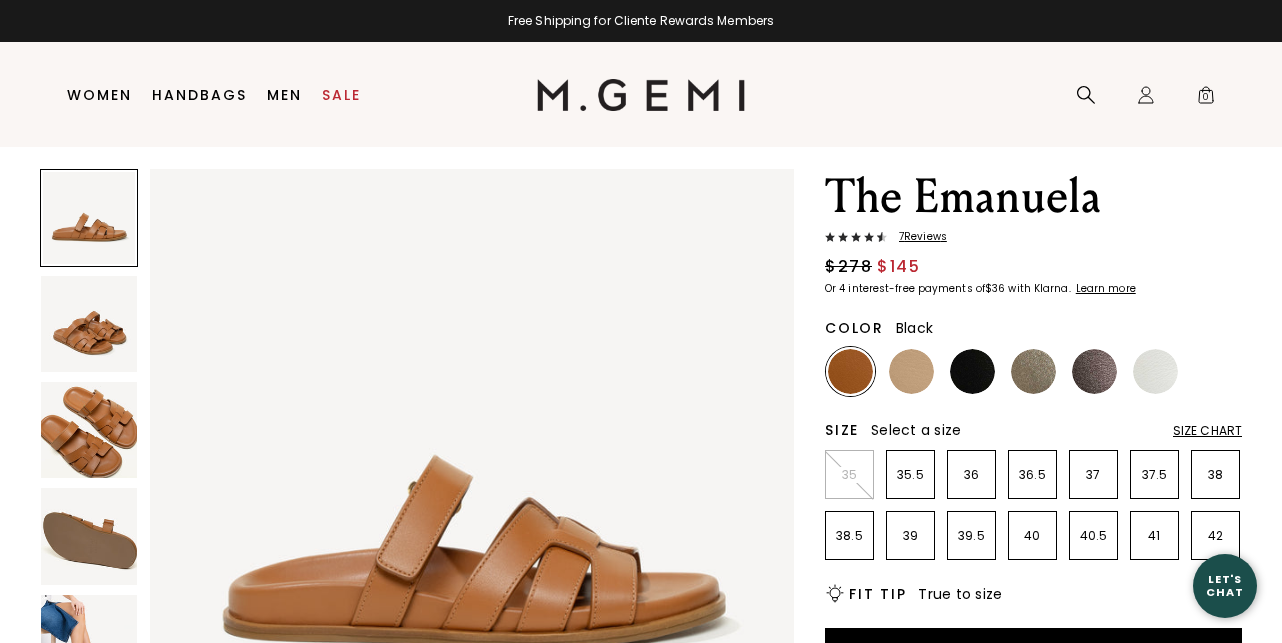 click at bounding box center (972, 371) 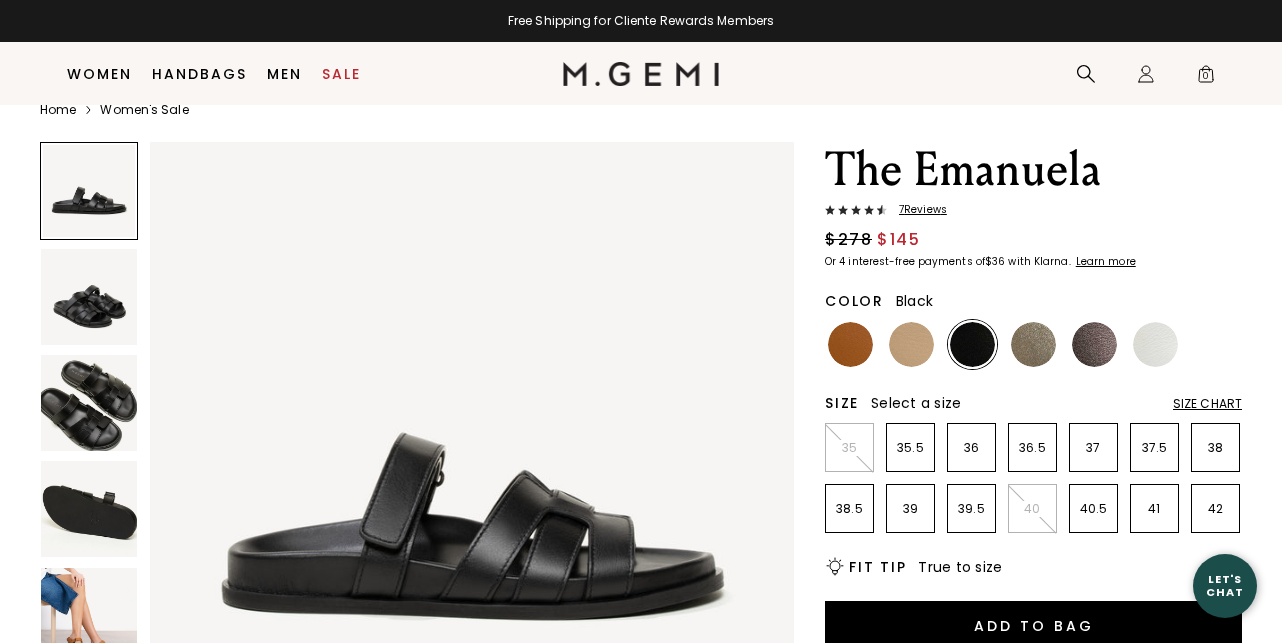 scroll, scrollTop: 58, scrollLeft: 0, axis: vertical 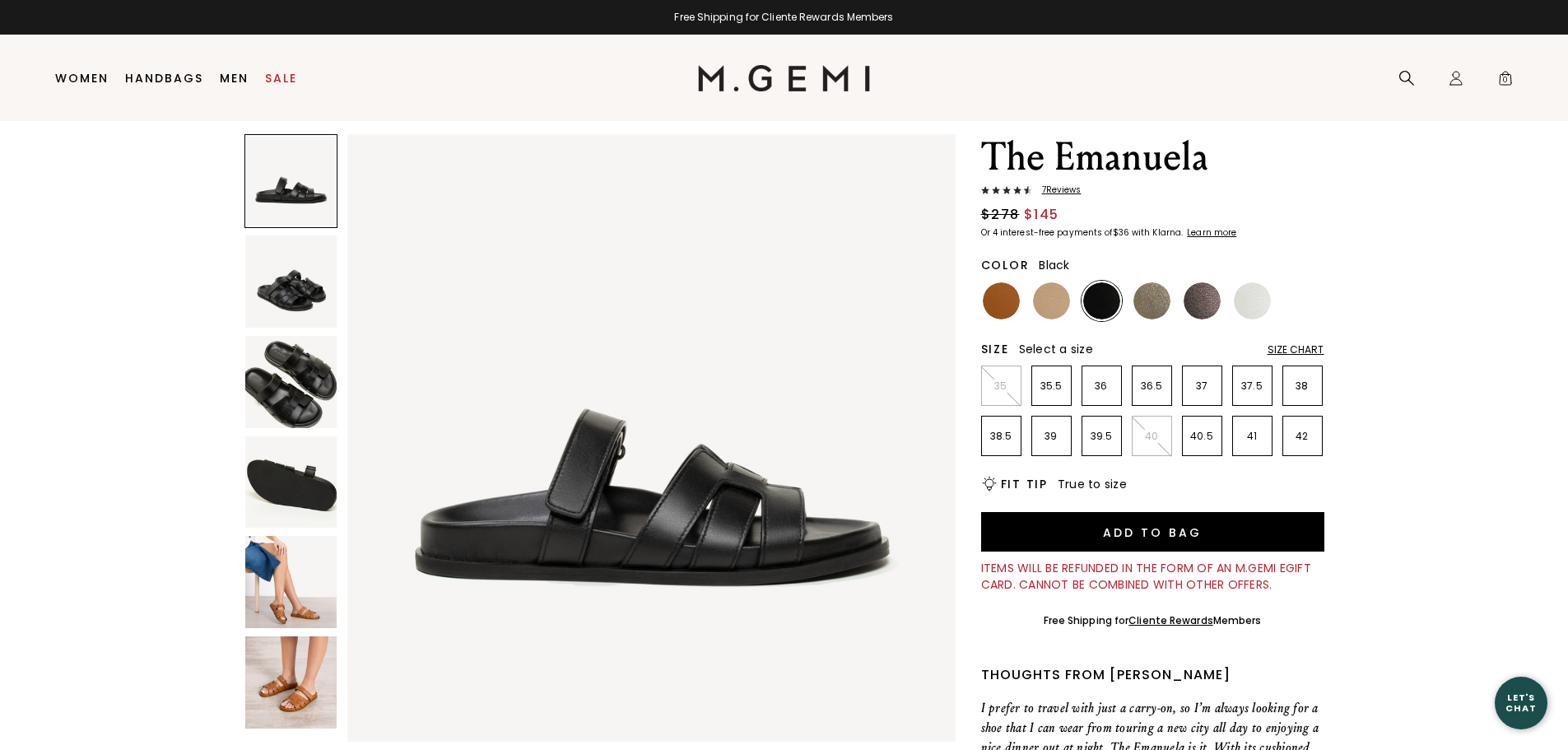click on "Search
Icons/20x20/profile@2x
Sign Out
Orders
Rewards
Refer a Friend
Address Book
Call Us
[PHONE_NUMBER]
Icons/20x20/bag@2x 0" at bounding box center (1196, 77) 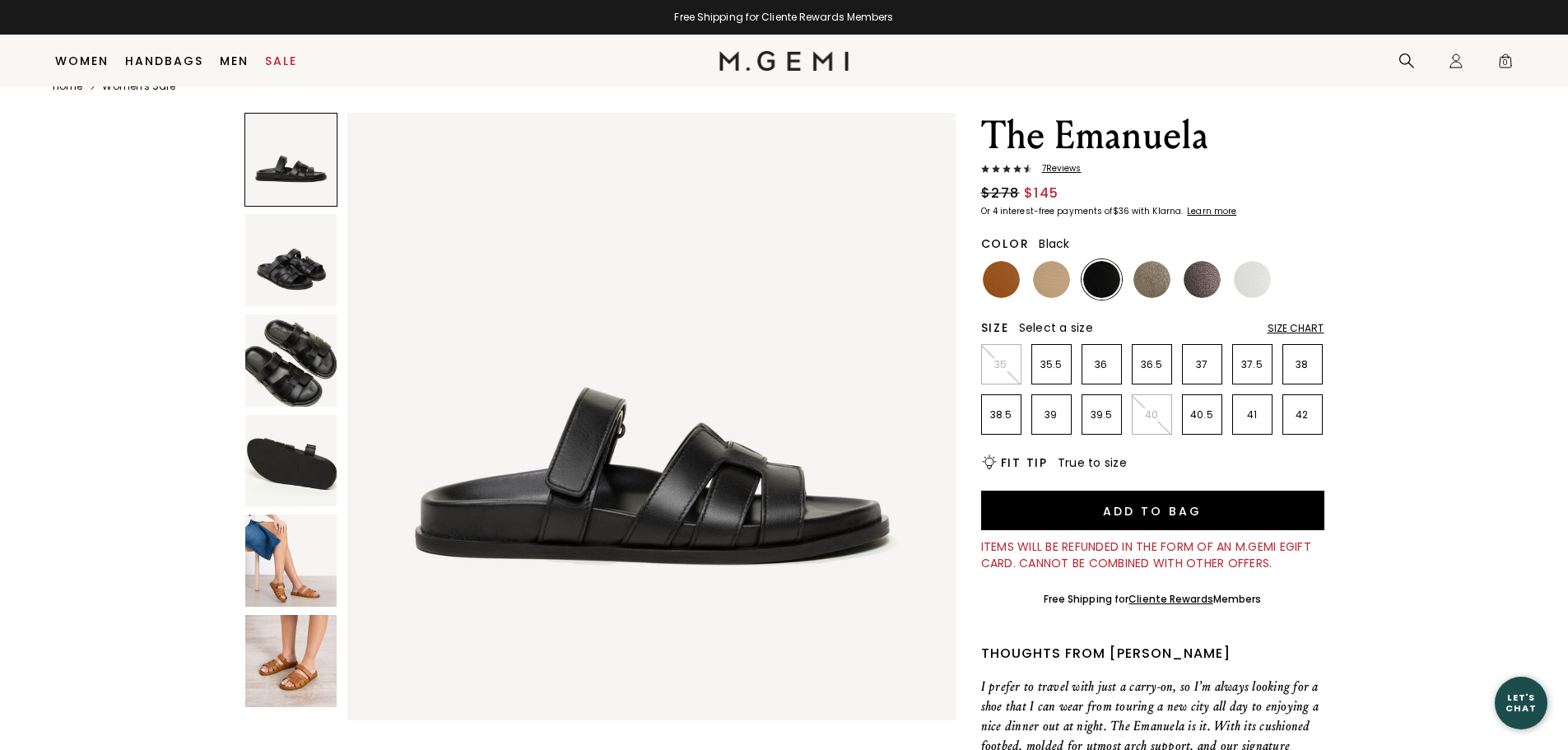 click at bounding box center (784, 61) 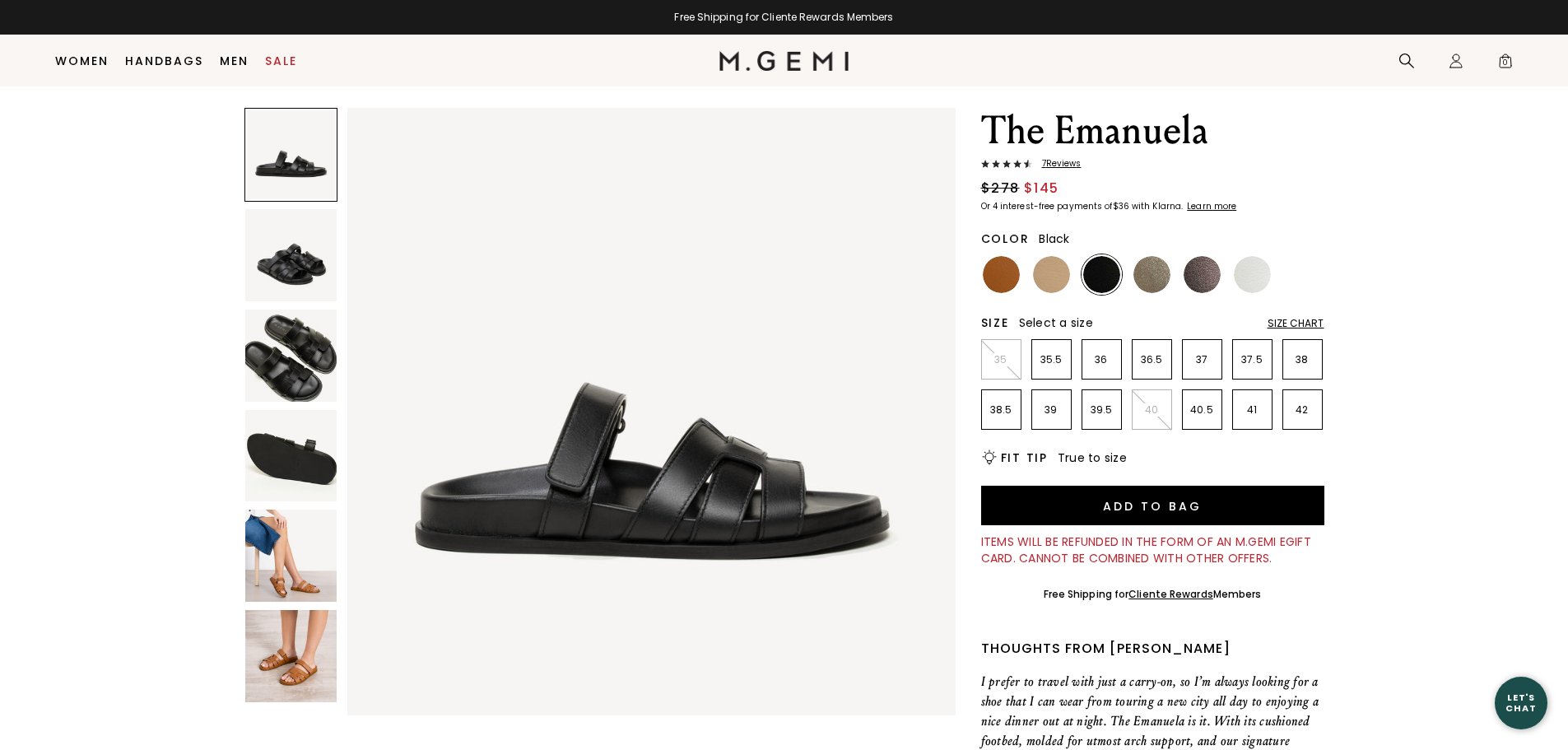 scroll, scrollTop: 0, scrollLeft: 0, axis: both 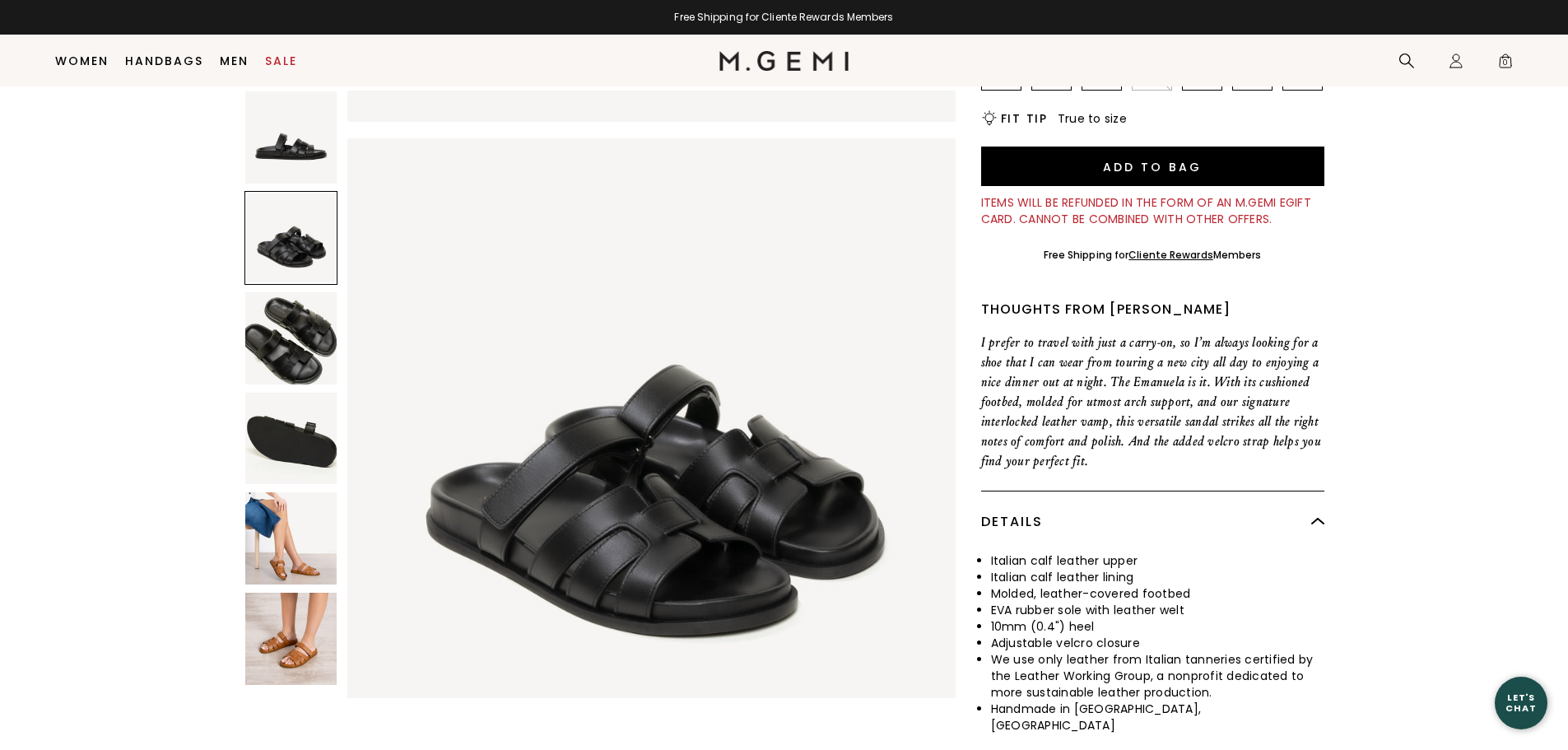 click at bounding box center [291, 639] 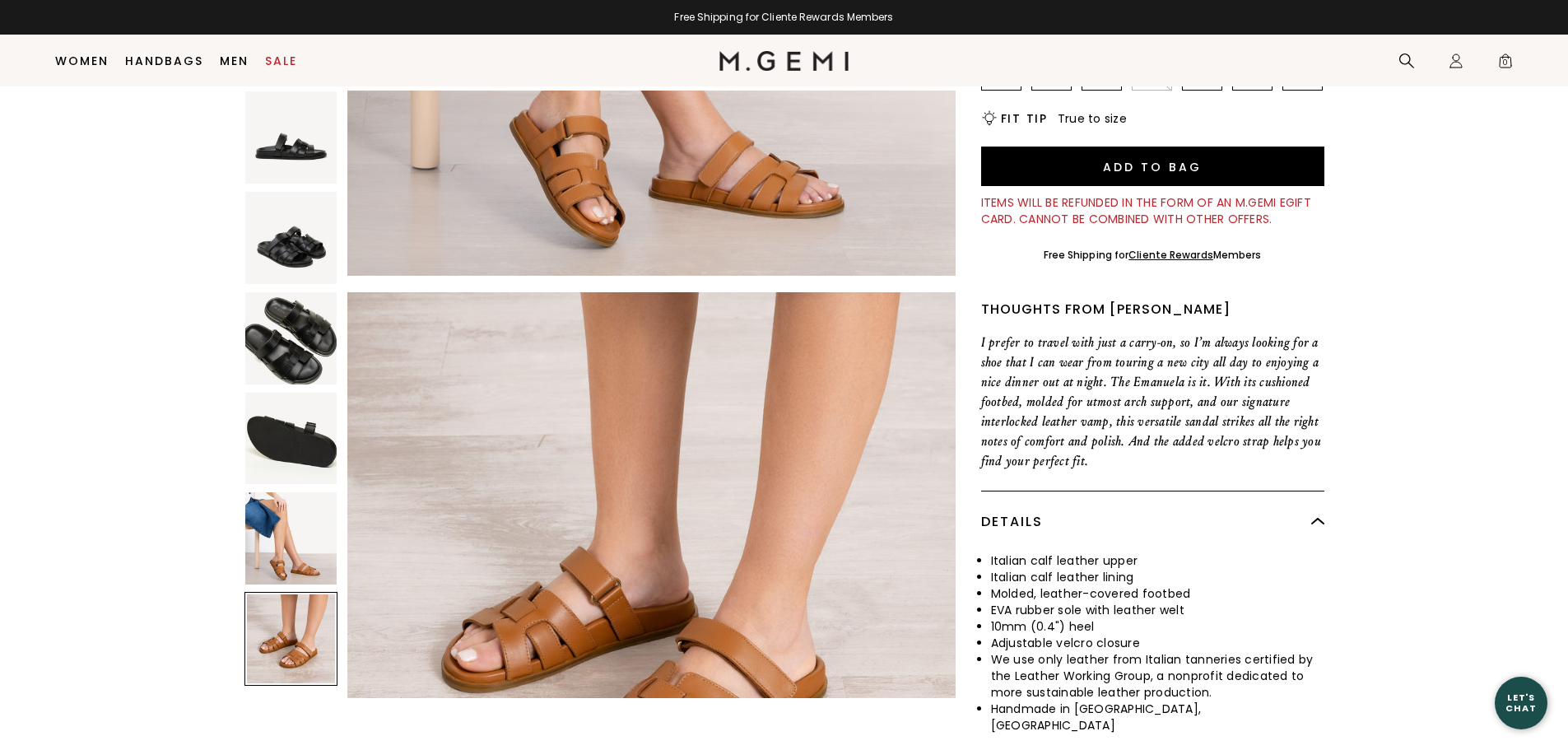 scroll, scrollTop: 3059, scrollLeft: 0, axis: vertical 